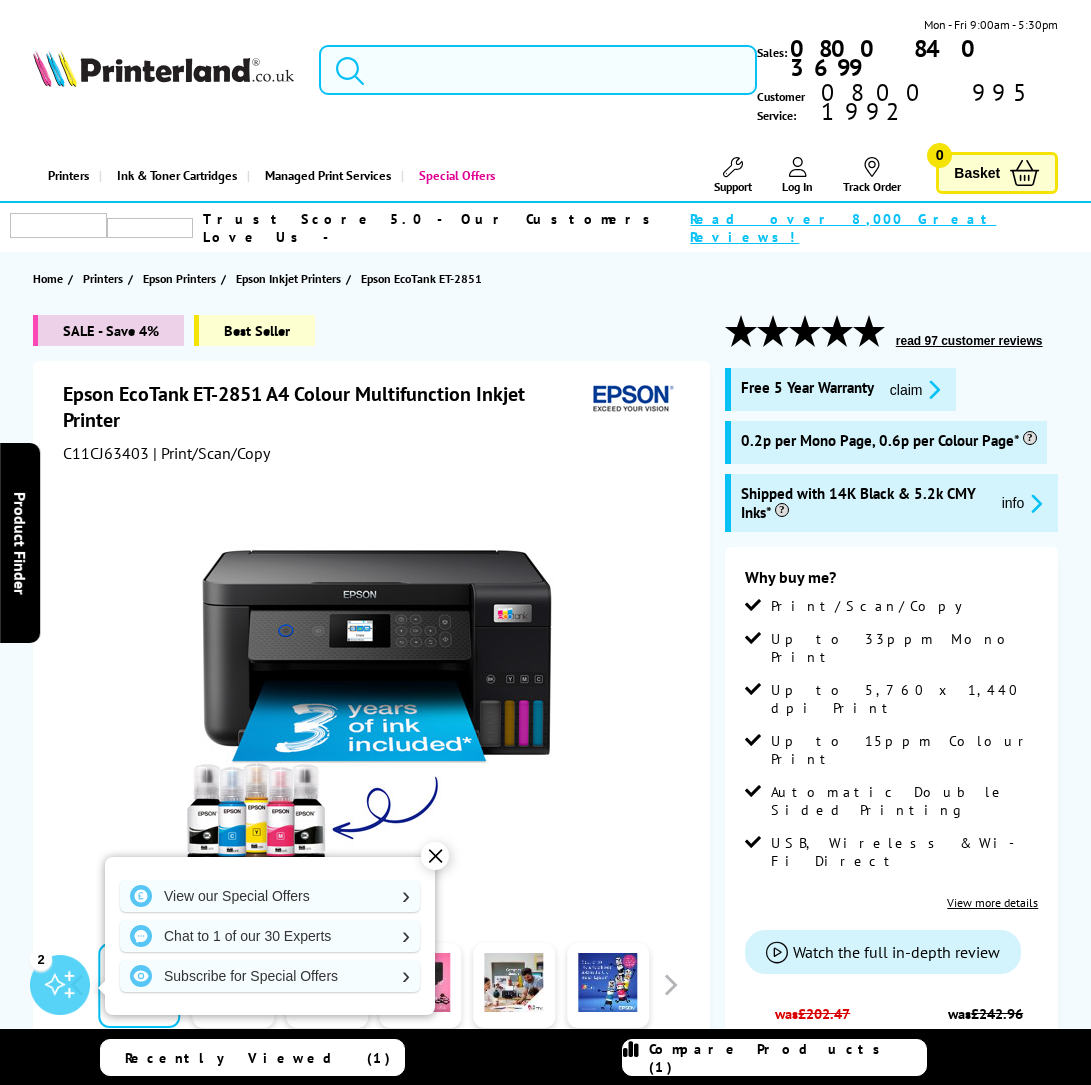 scroll, scrollTop: 0, scrollLeft: 0, axis: both 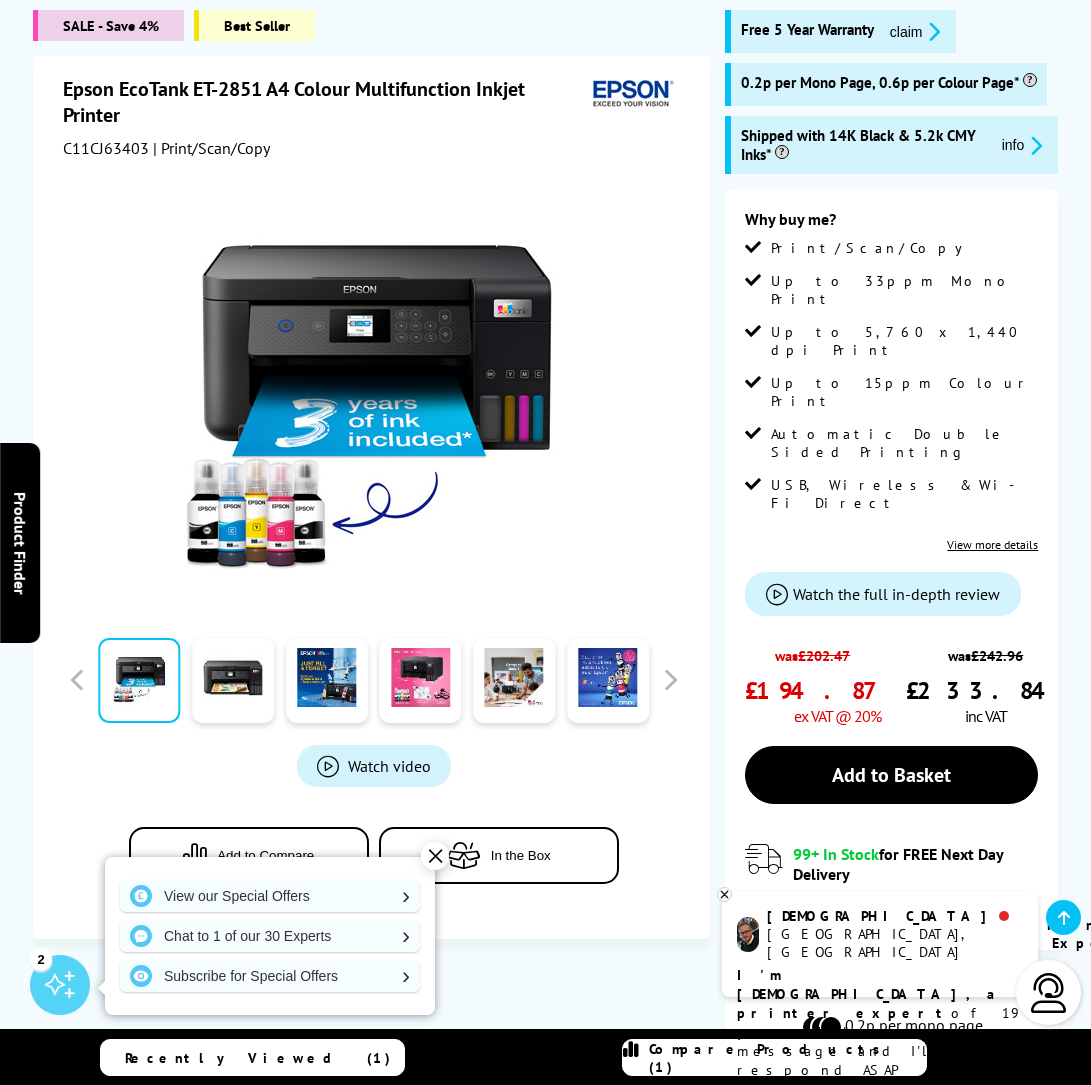 click on "Watch video" at bounding box center [389, 766] 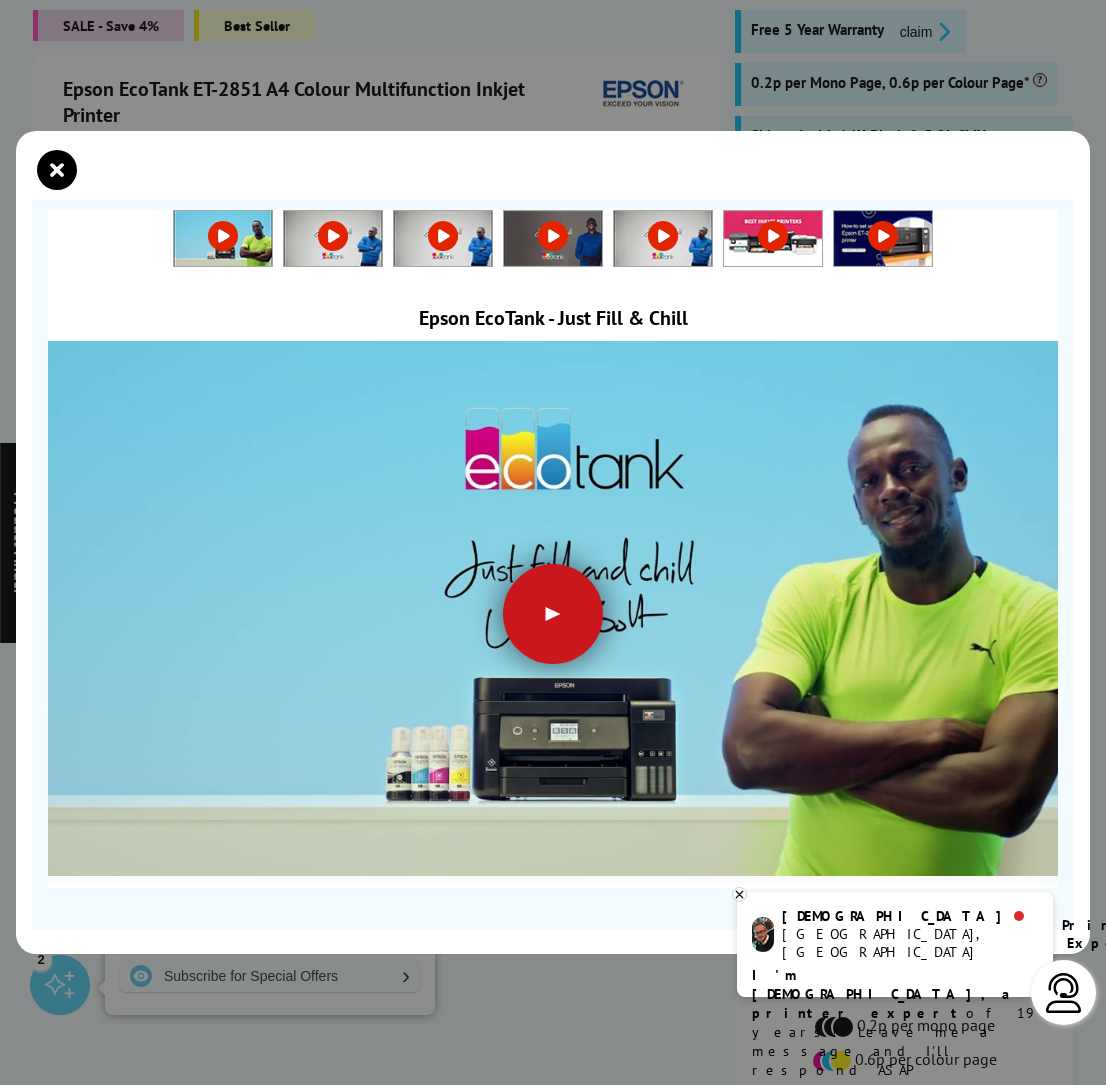 click at bounding box center [553, 614] 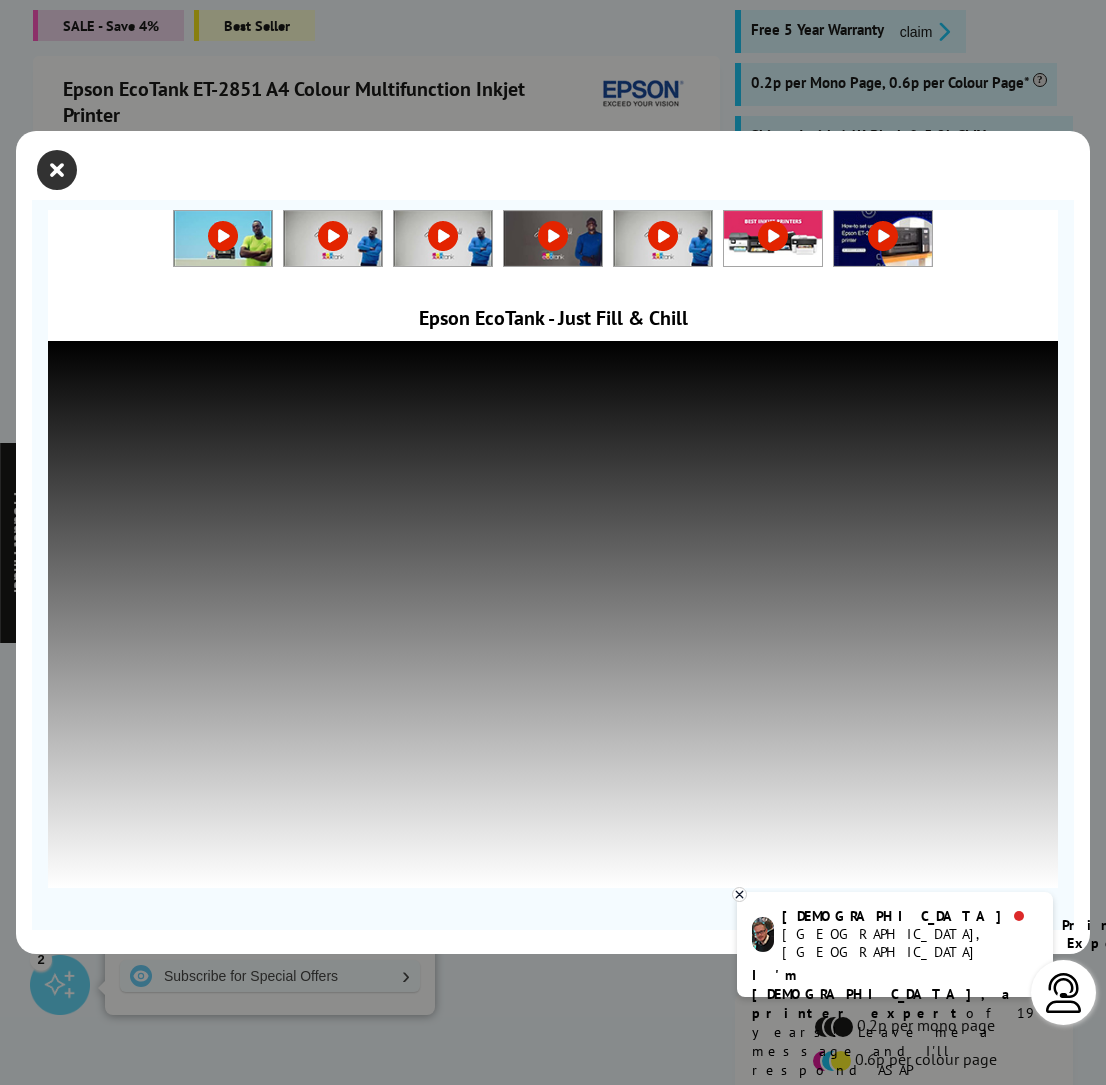 click at bounding box center [57, 170] 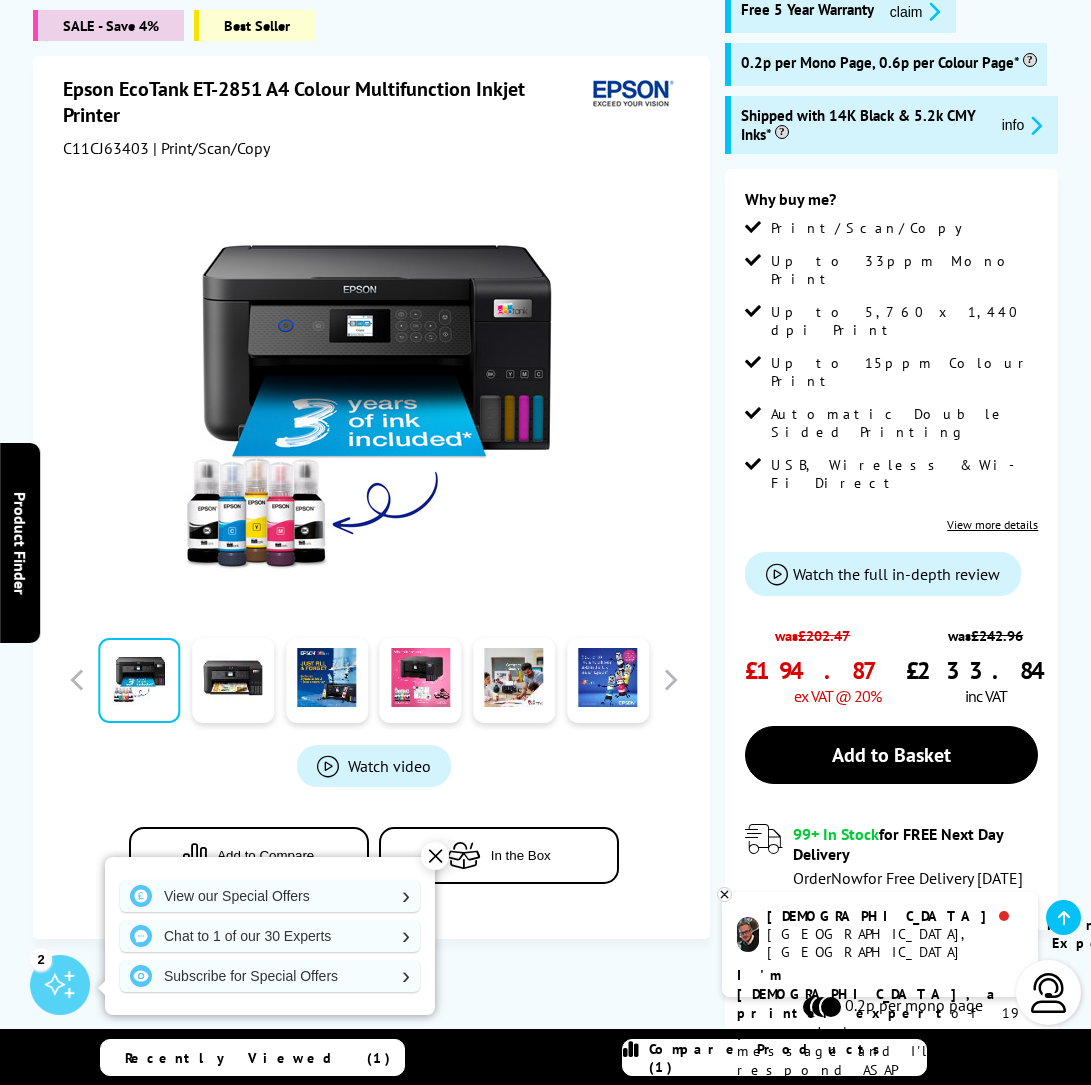 scroll, scrollTop: 383, scrollLeft: 0, axis: vertical 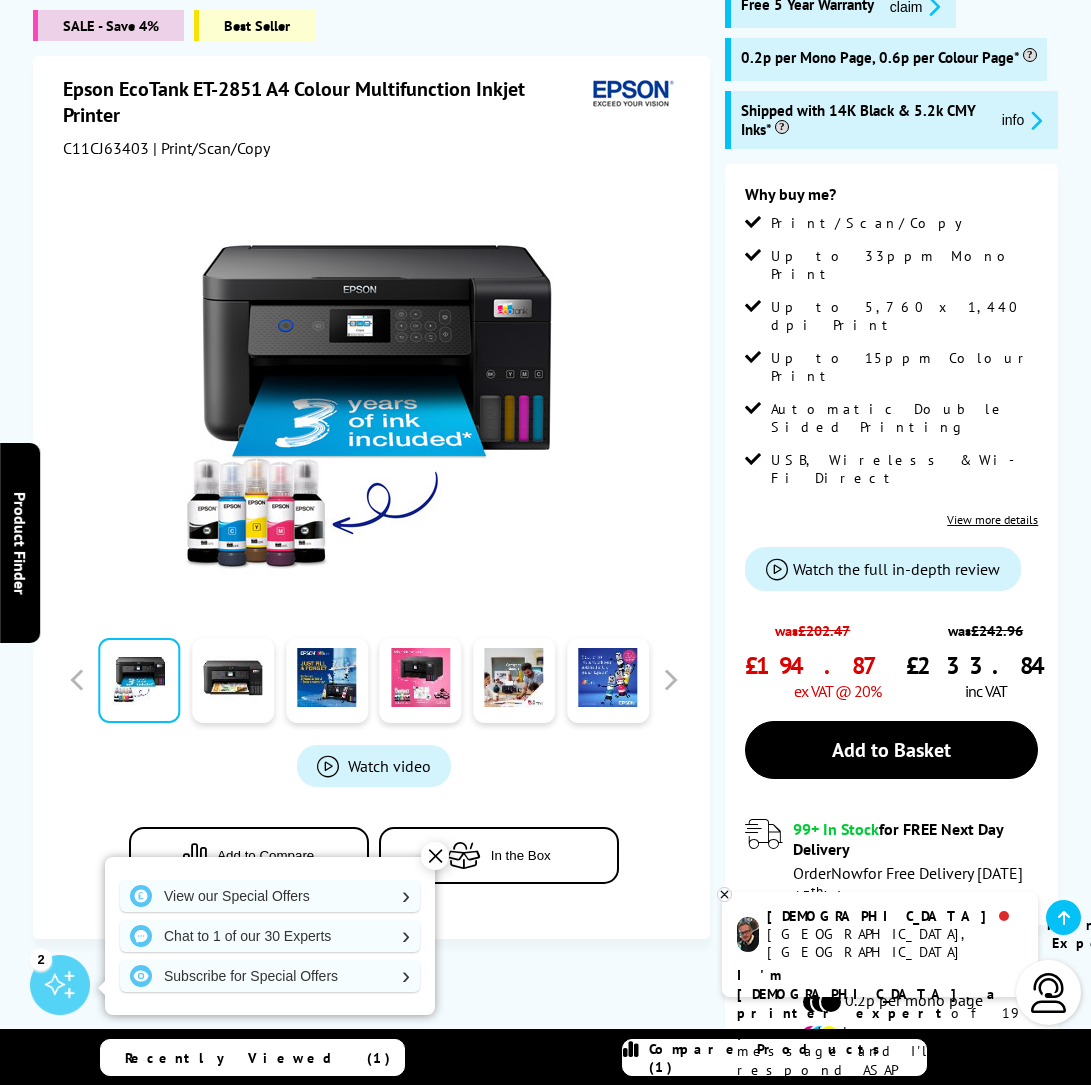 click on "✕" at bounding box center (435, 856) 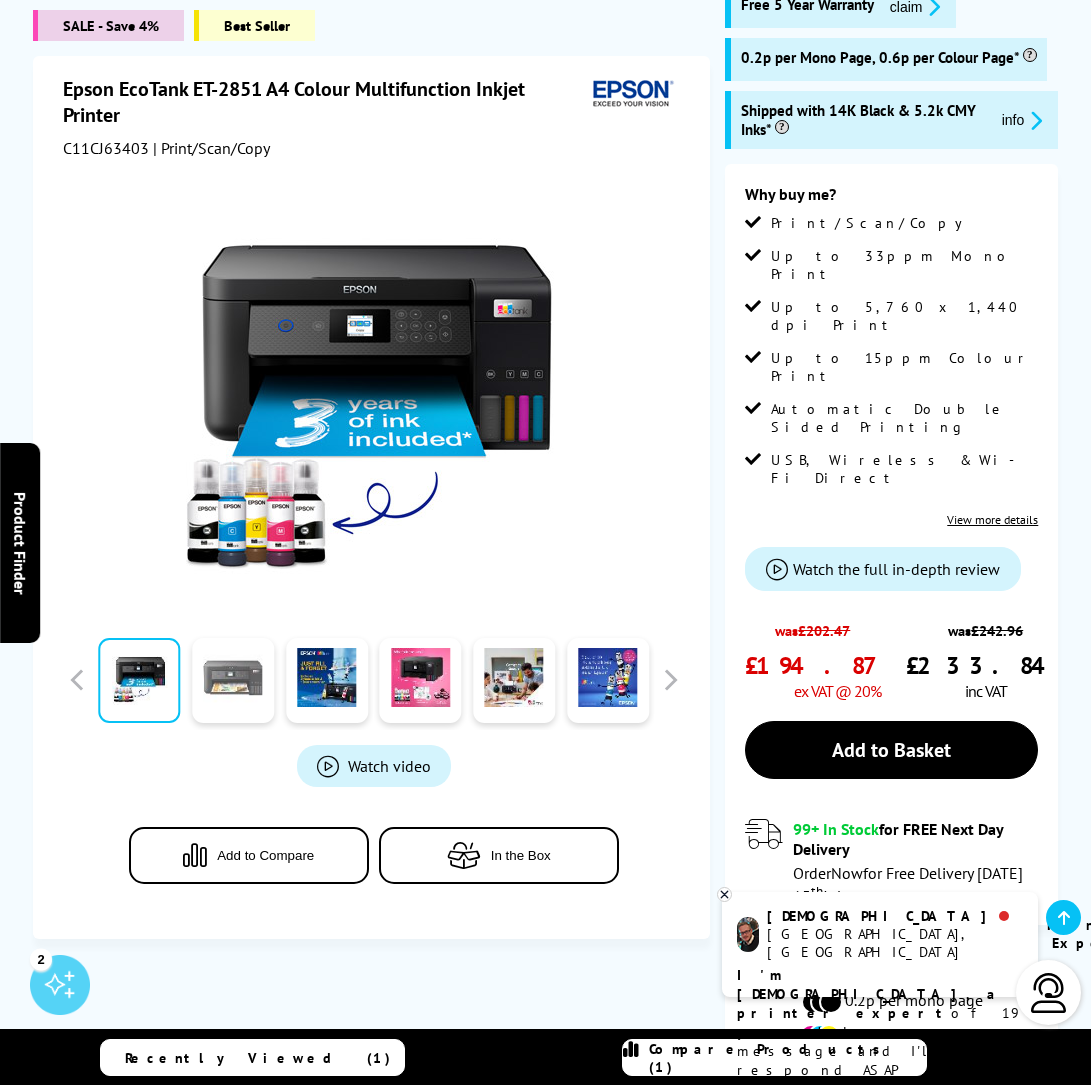 click at bounding box center [233, 680] 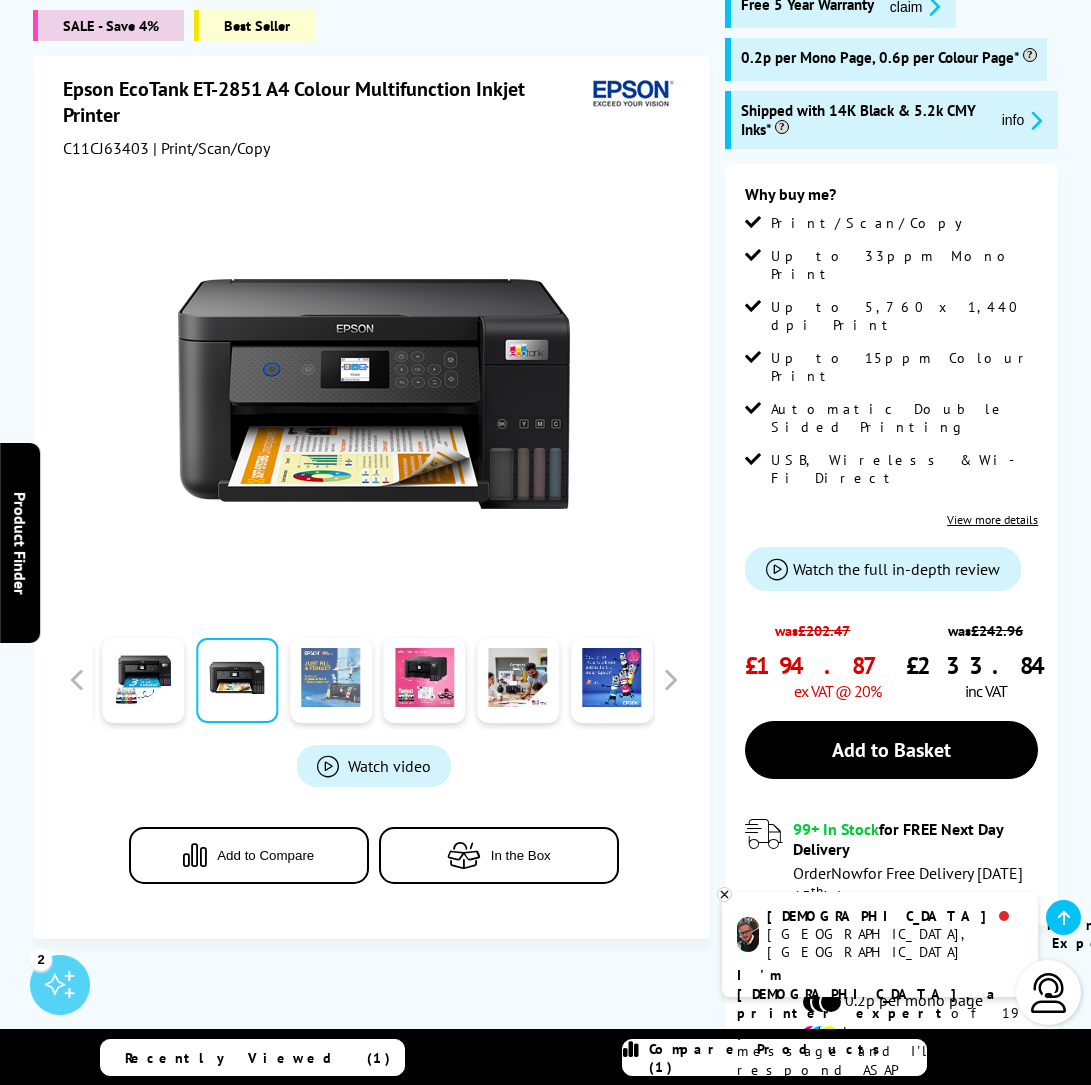 click at bounding box center (331, 680) 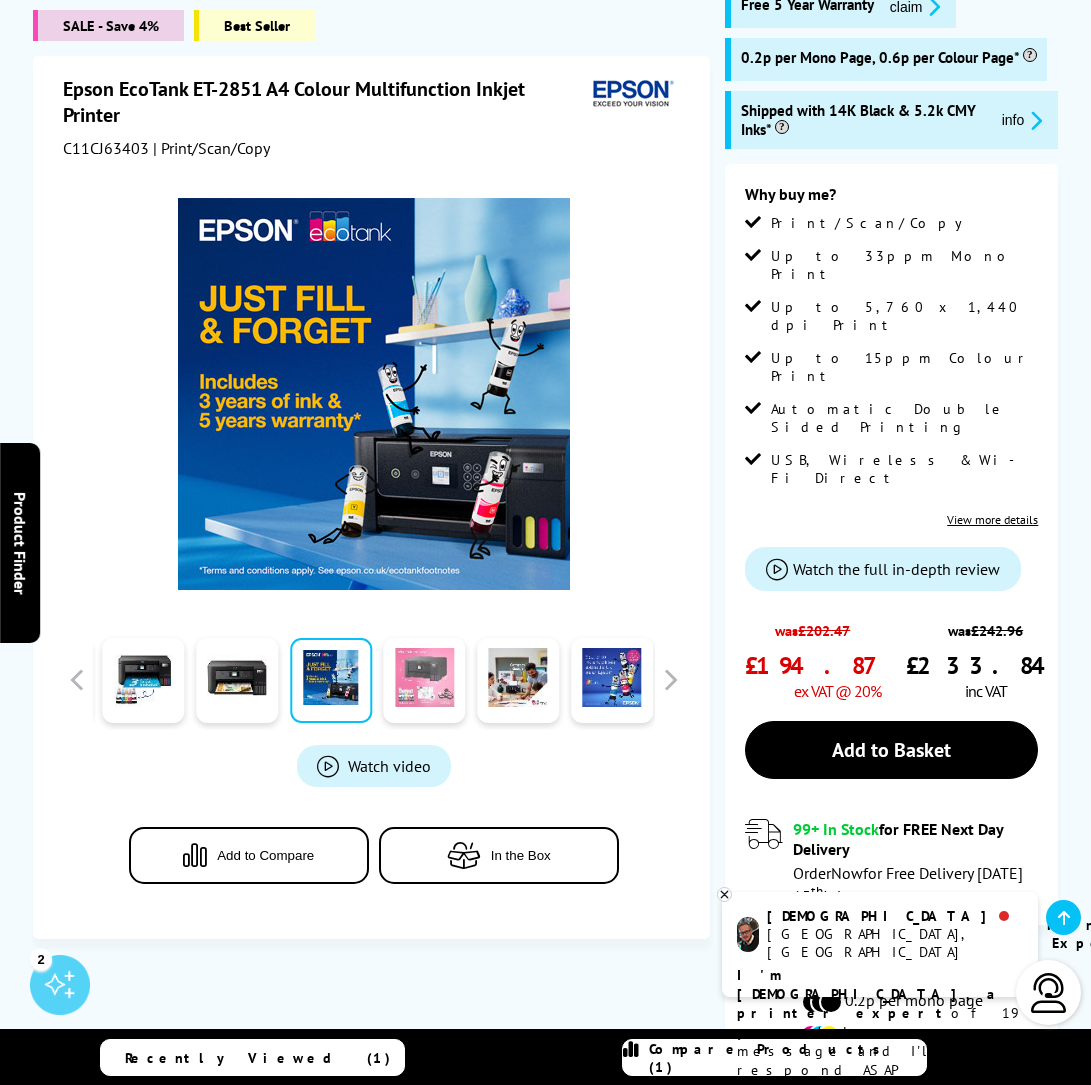 click at bounding box center (425, 680) 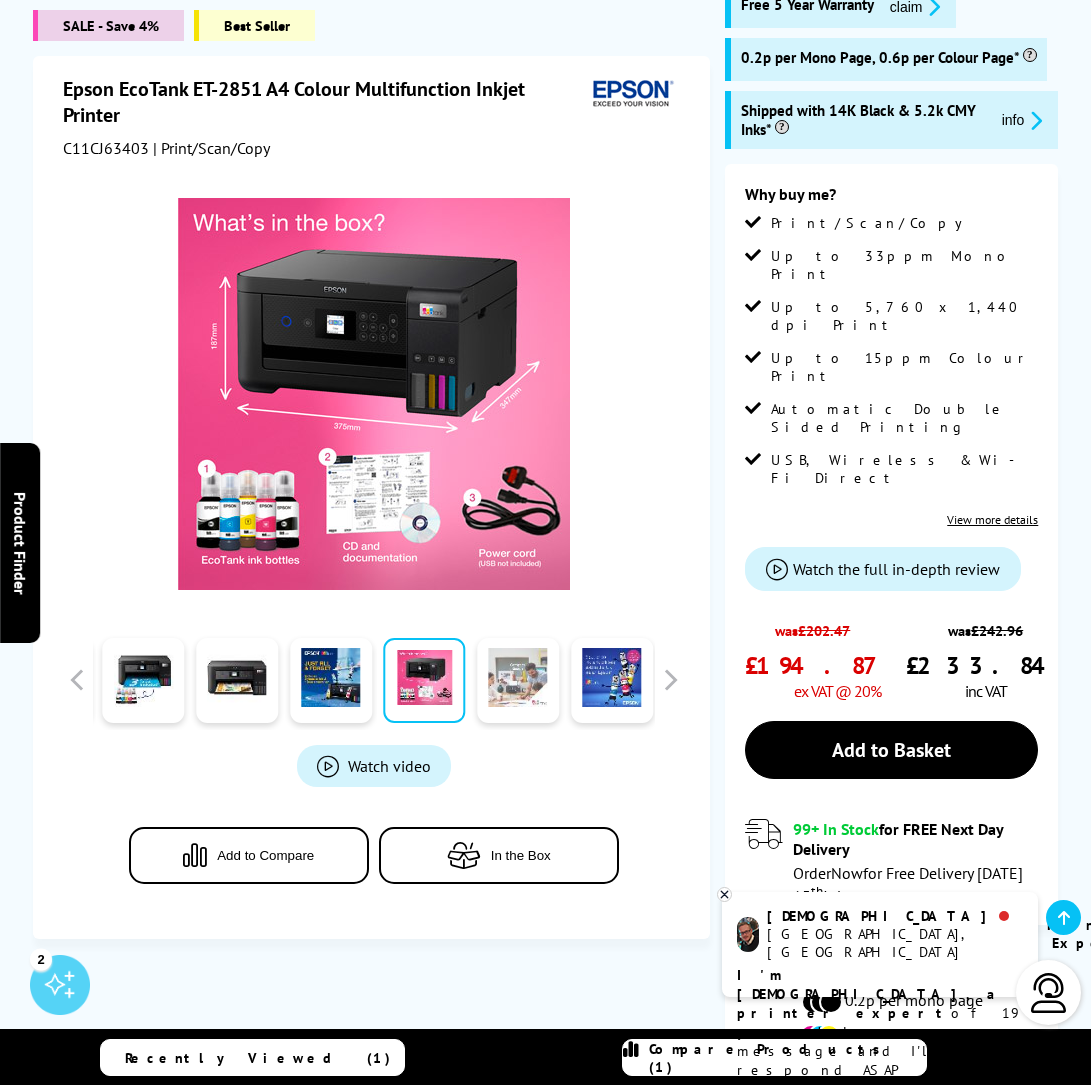 click at bounding box center (518, 680) 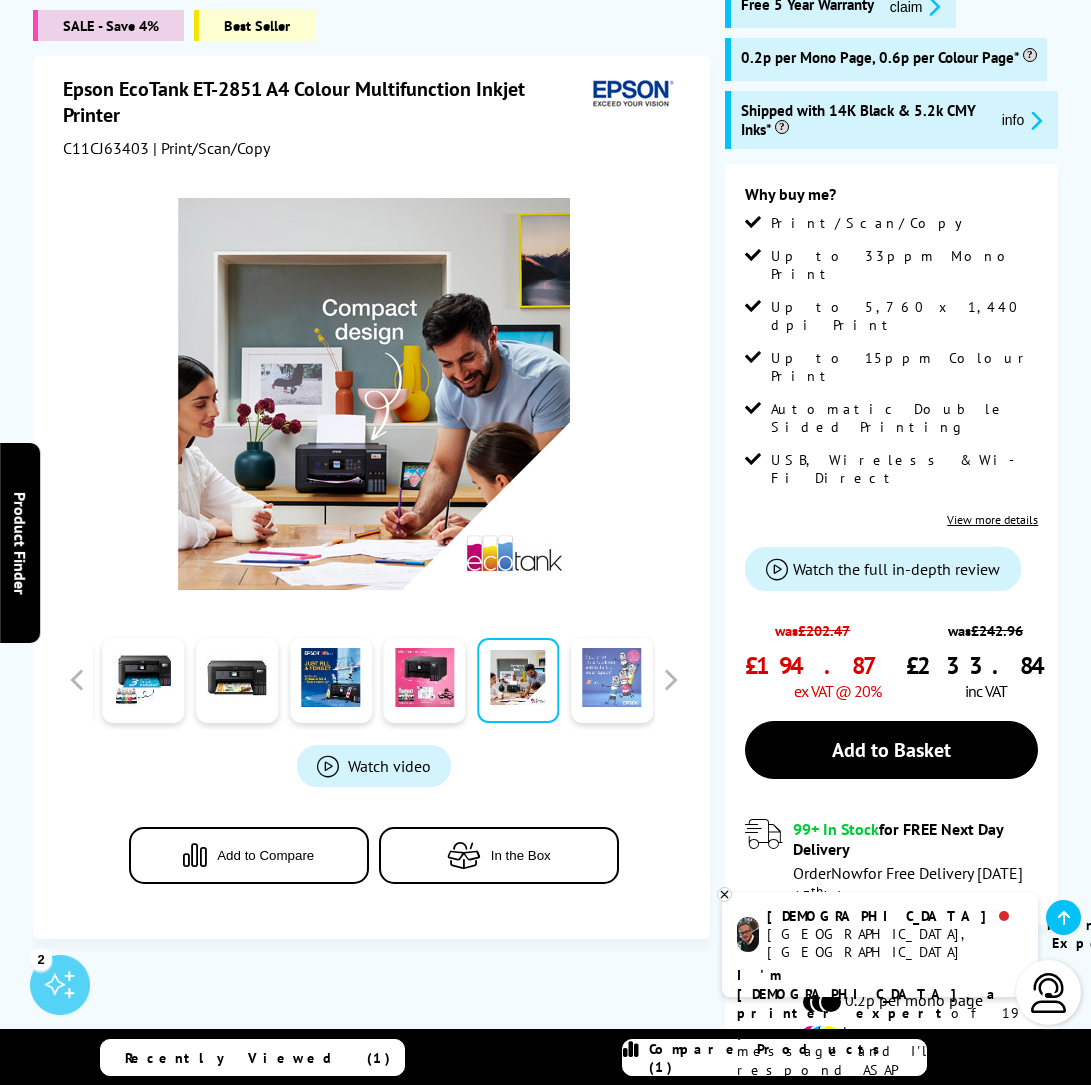 click at bounding box center (612, 680) 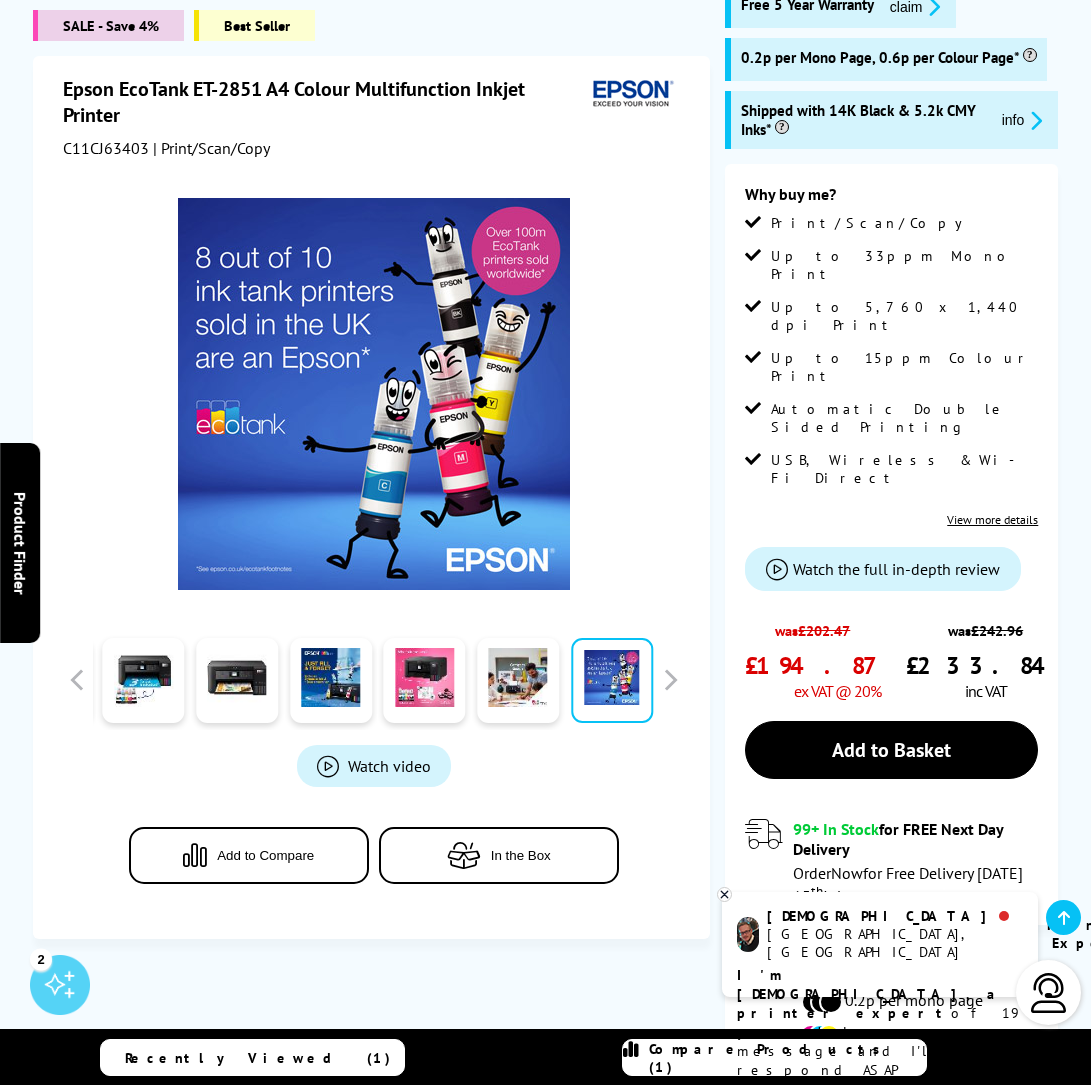 drag, startPoint x: 675, startPoint y: 369, endPoint x: 675, endPoint y: 382, distance: 13 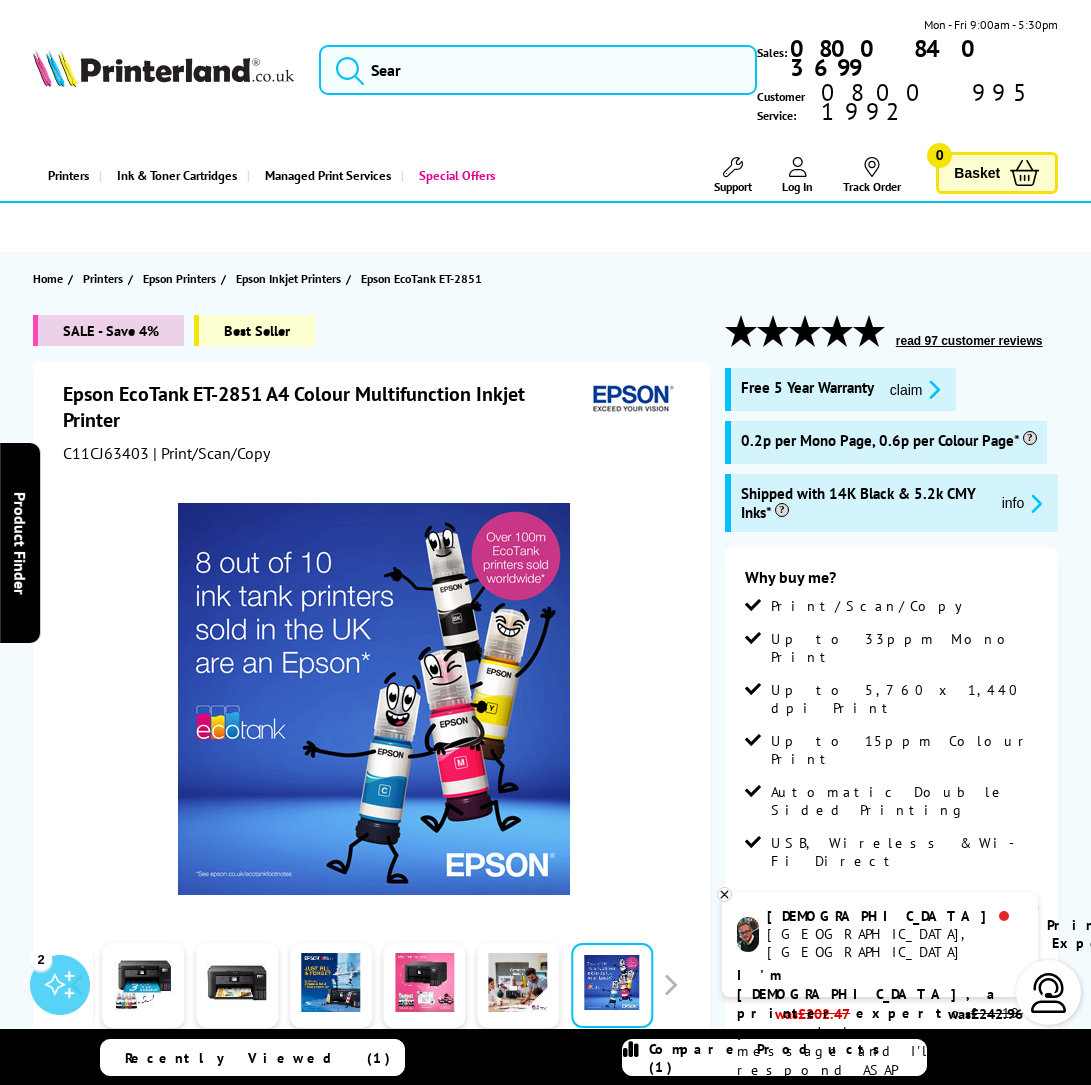 scroll, scrollTop: 0, scrollLeft: 0, axis: both 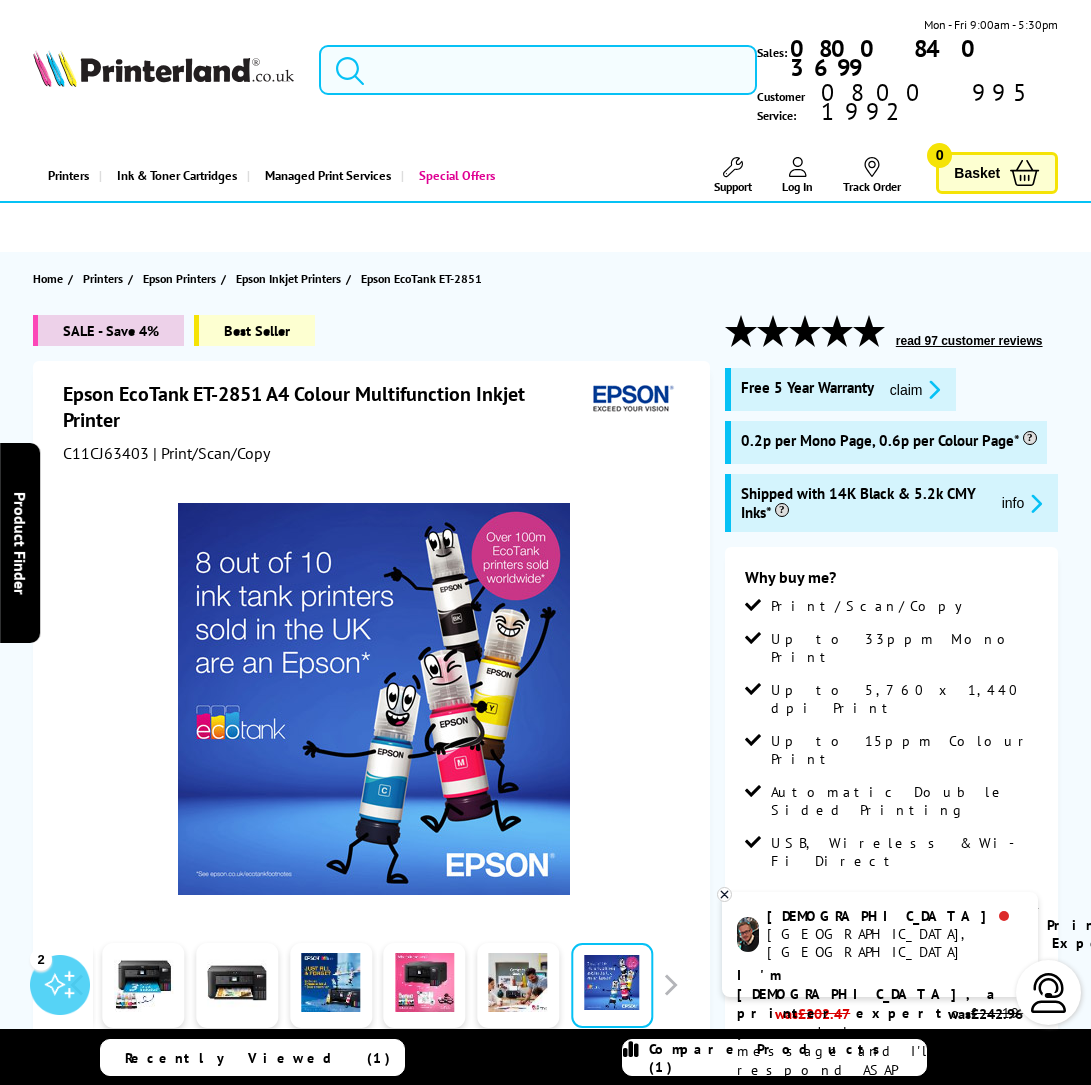 click at bounding box center (538, 70) 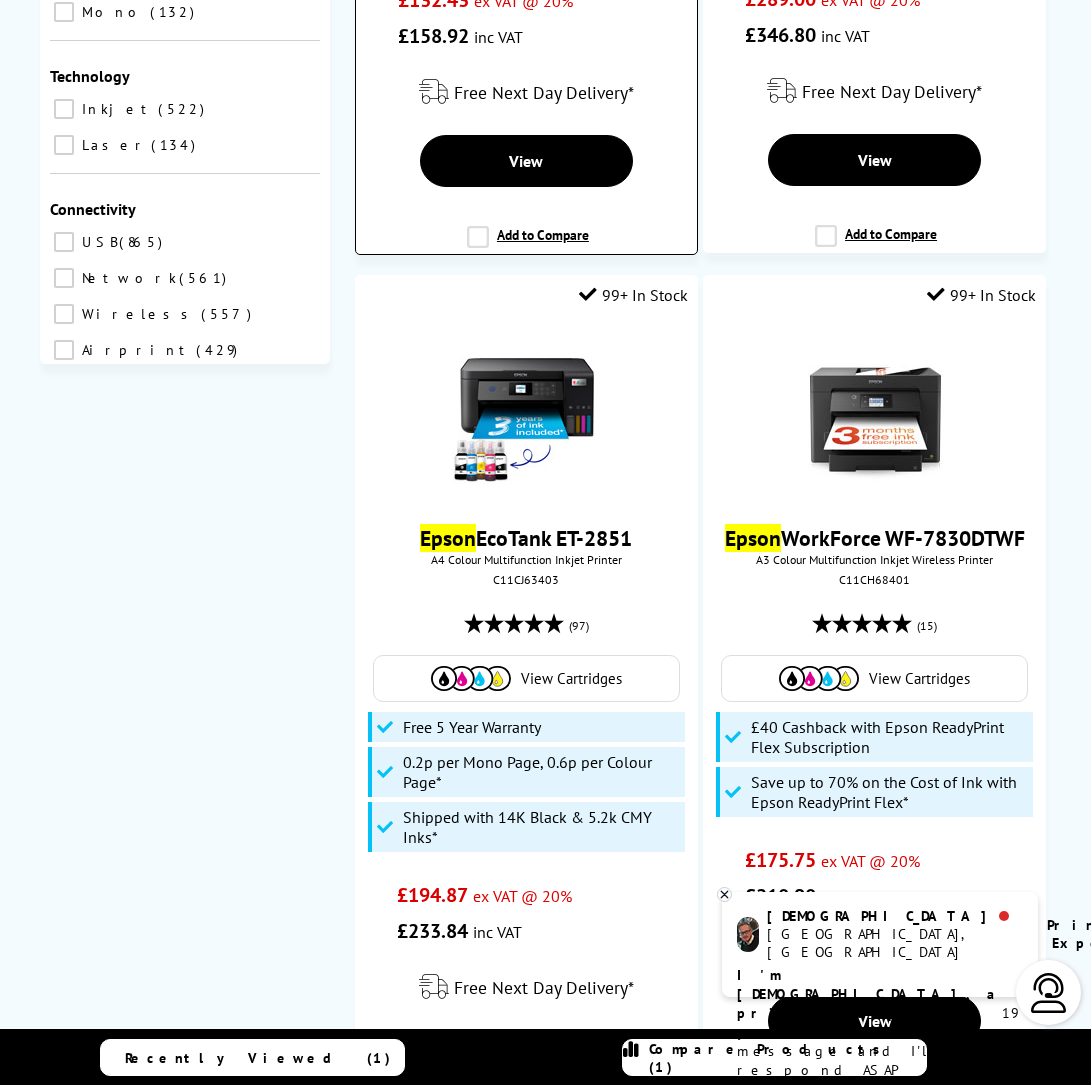 scroll, scrollTop: 916, scrollLeft: 0, axis: vertical 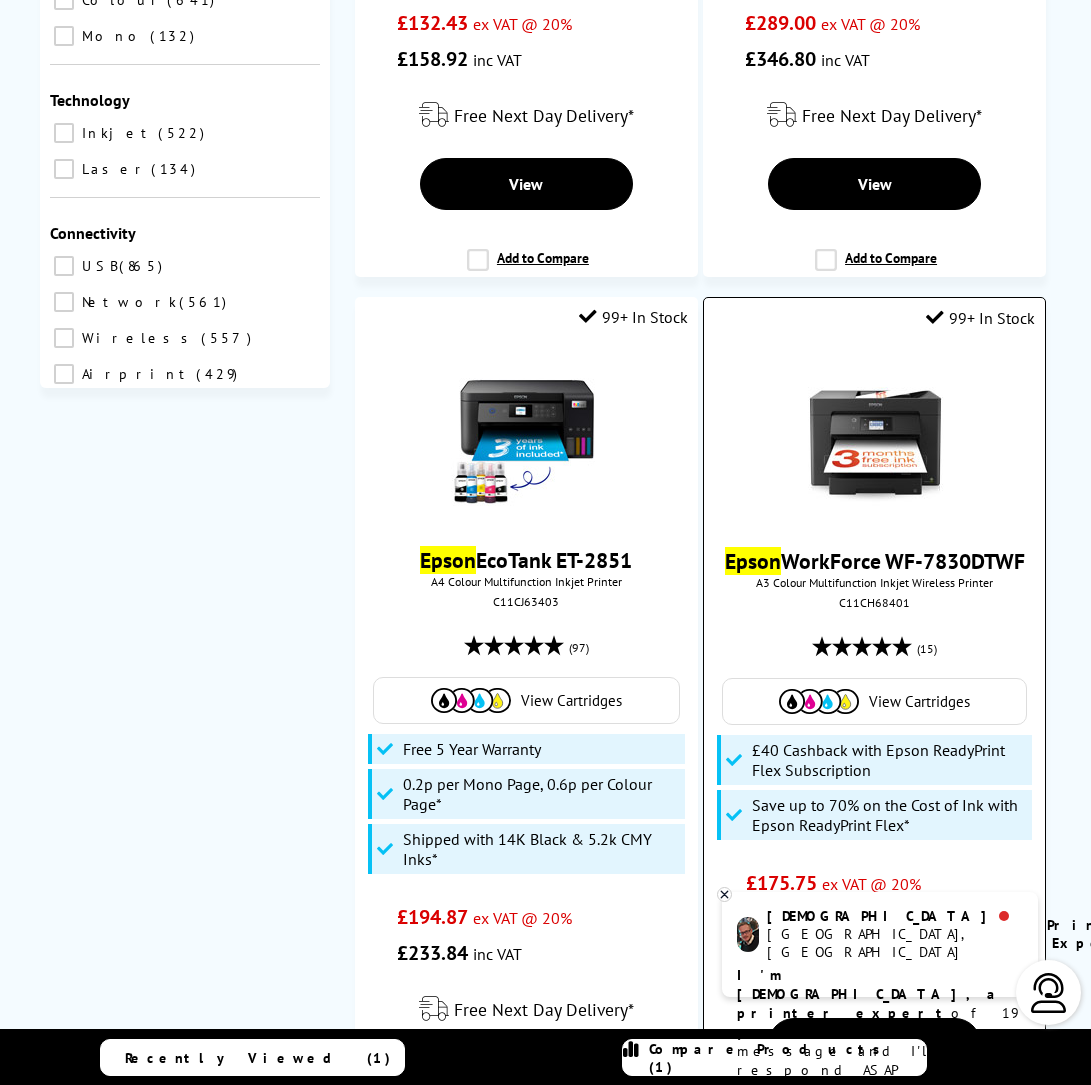 type on "epson" 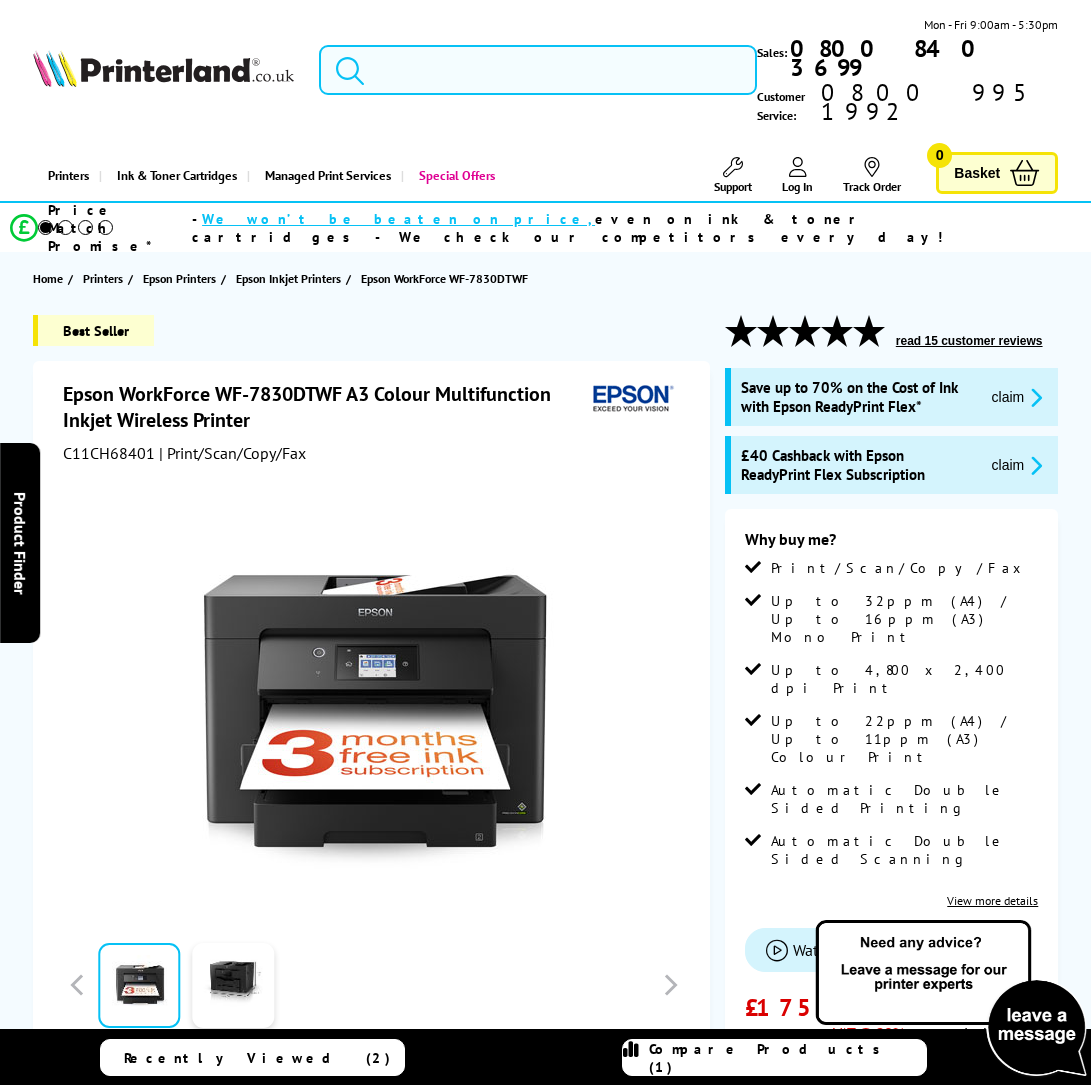 scroll, scrollTop: 0, scrollLeft: 0, axis: both 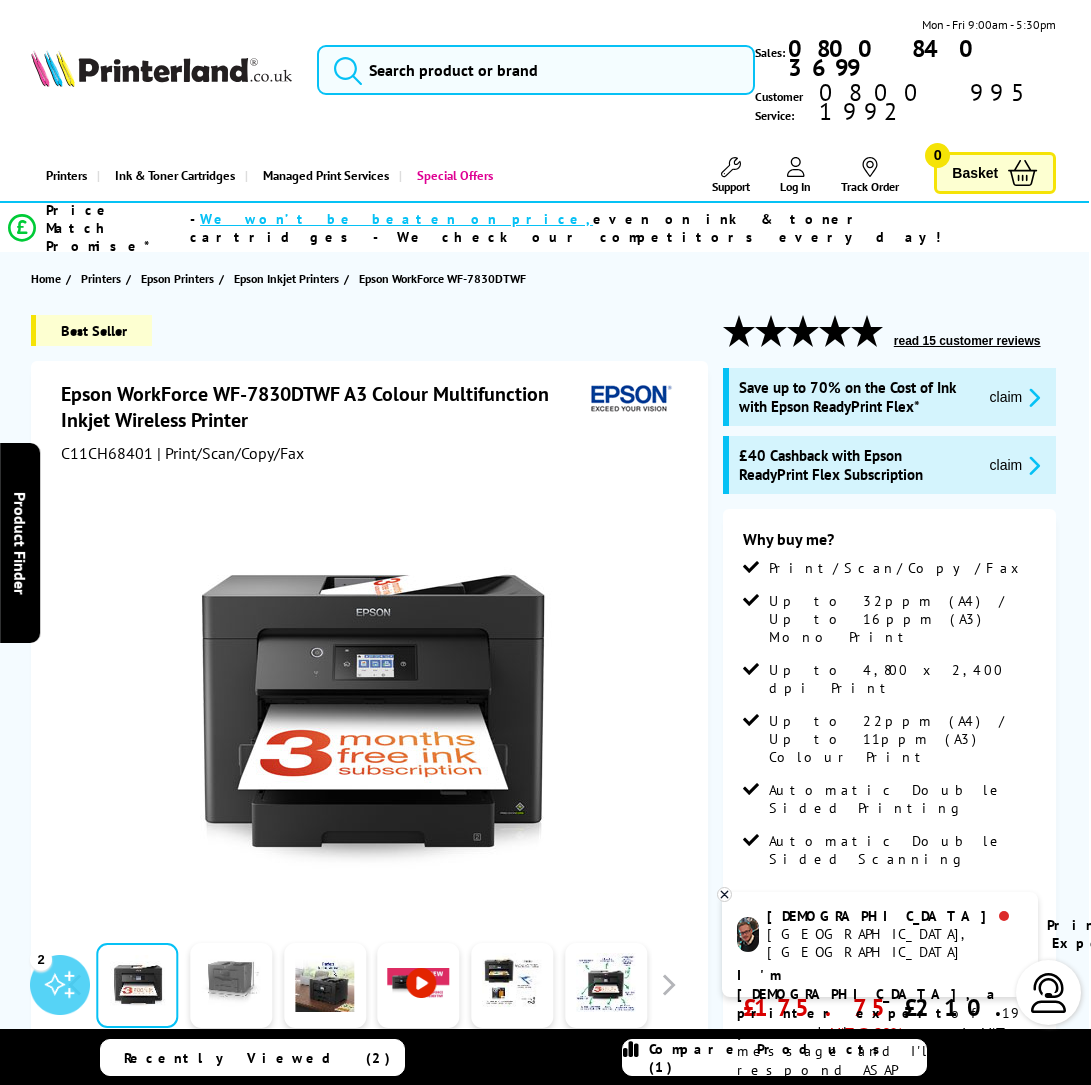 click at bounding box center (231, 985) 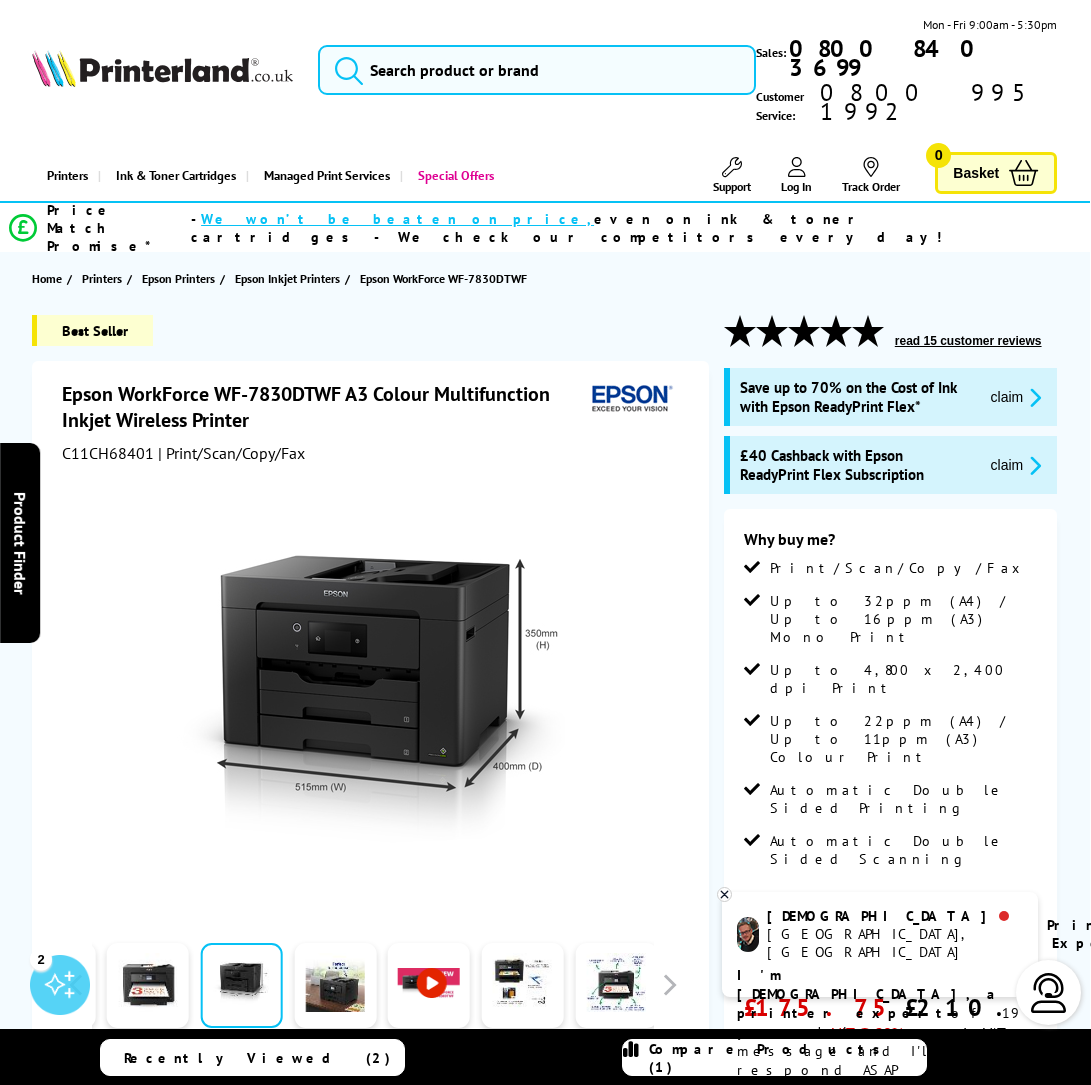 scroll, scrollTop: 0, scrollLeft: 0, axis: both 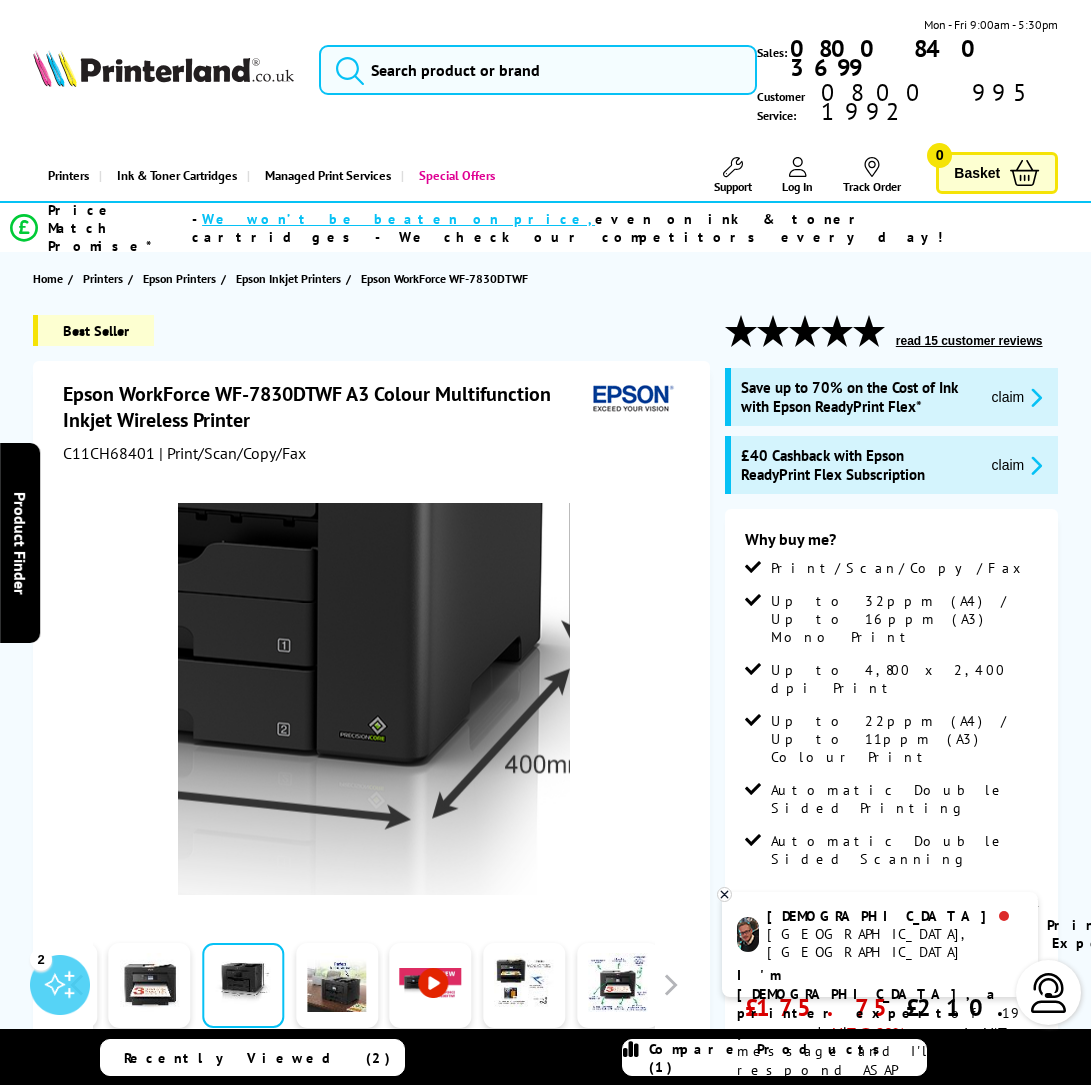 click at bounding box center (374, 699) 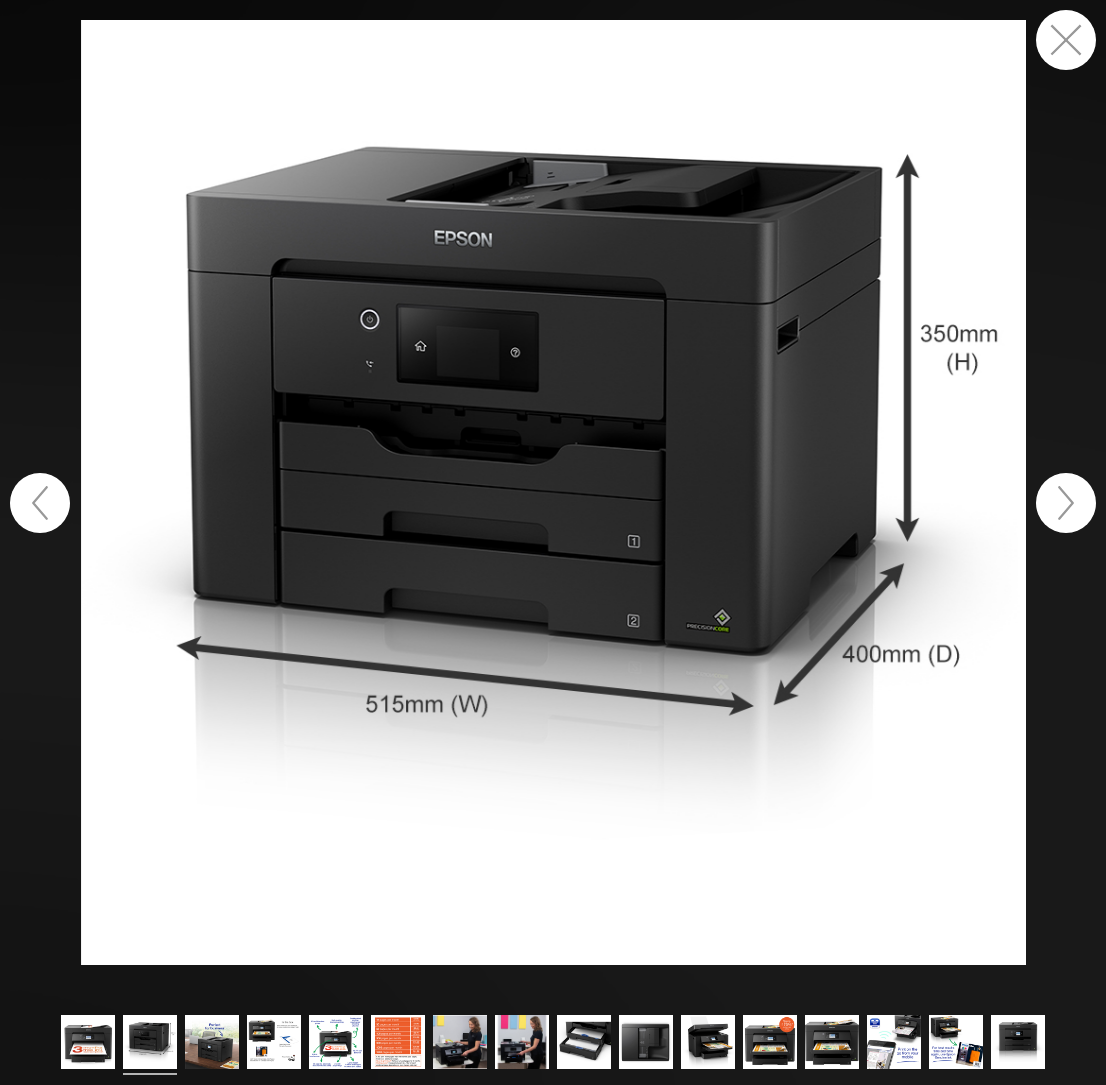 click at bounding box center [1066, 40] 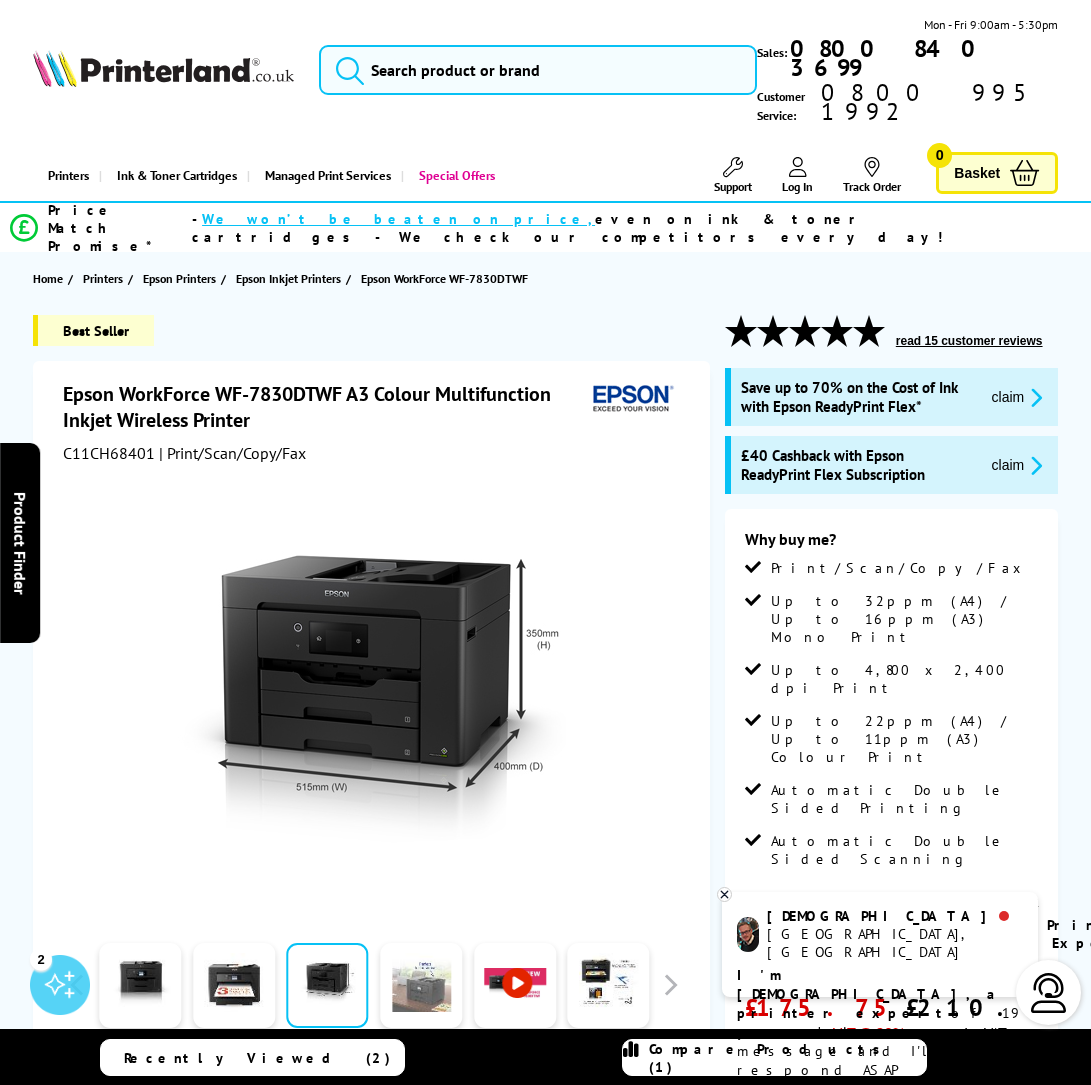 click at bounding box center (421, 985) 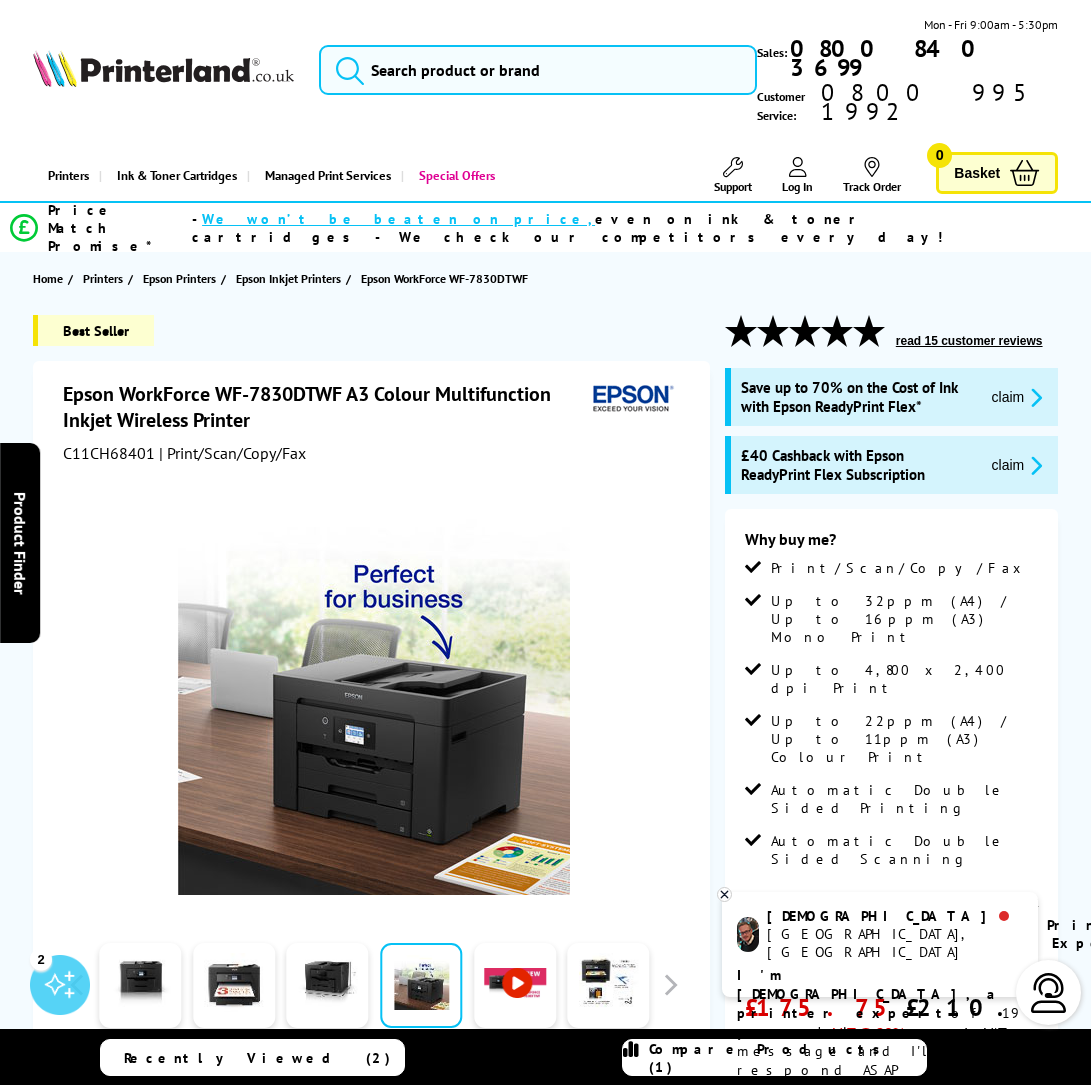click at bounding box center [515, 985] 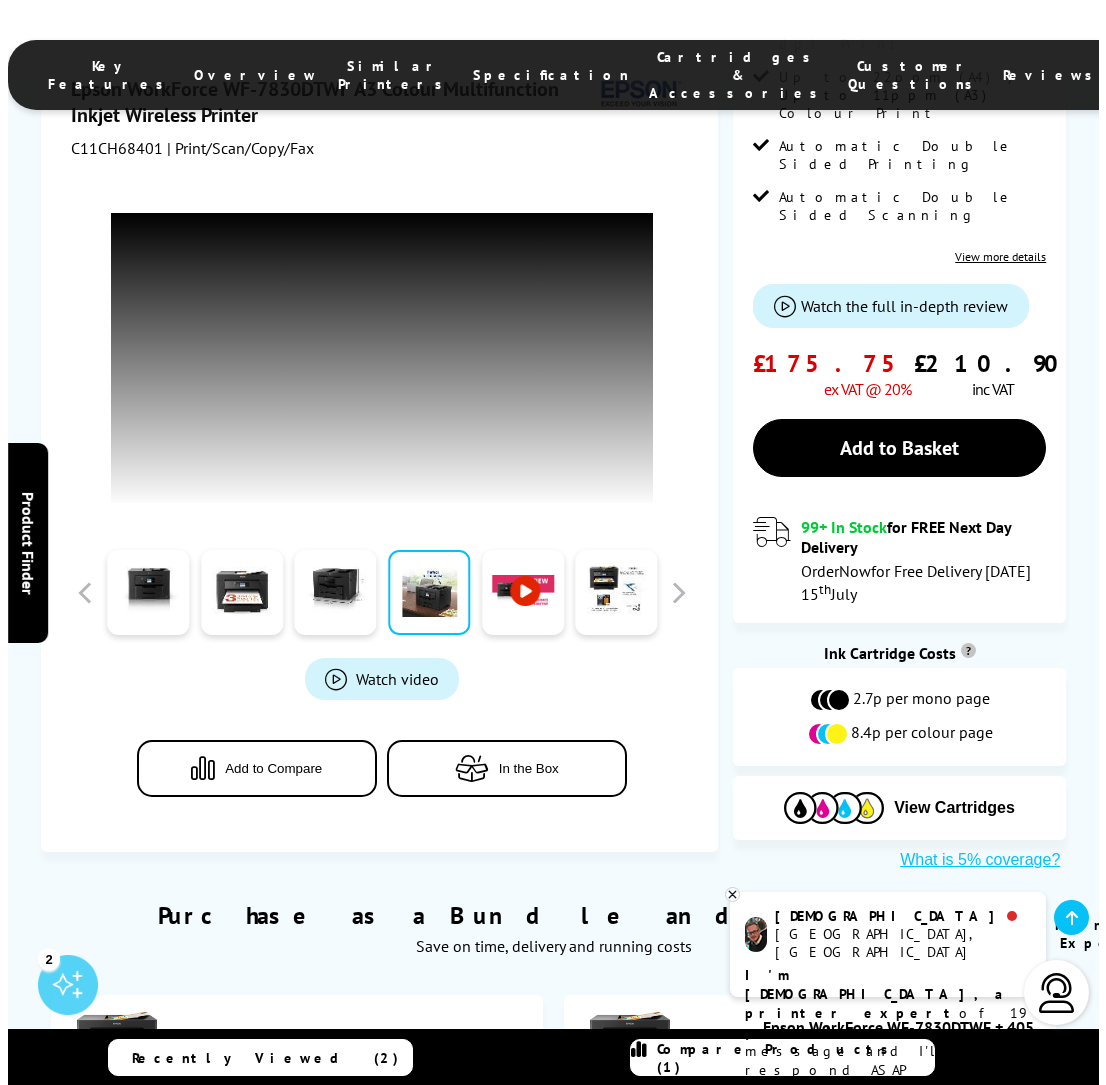 scroll, scrollTop: 621, scrollLeft: 0, axis: vertical 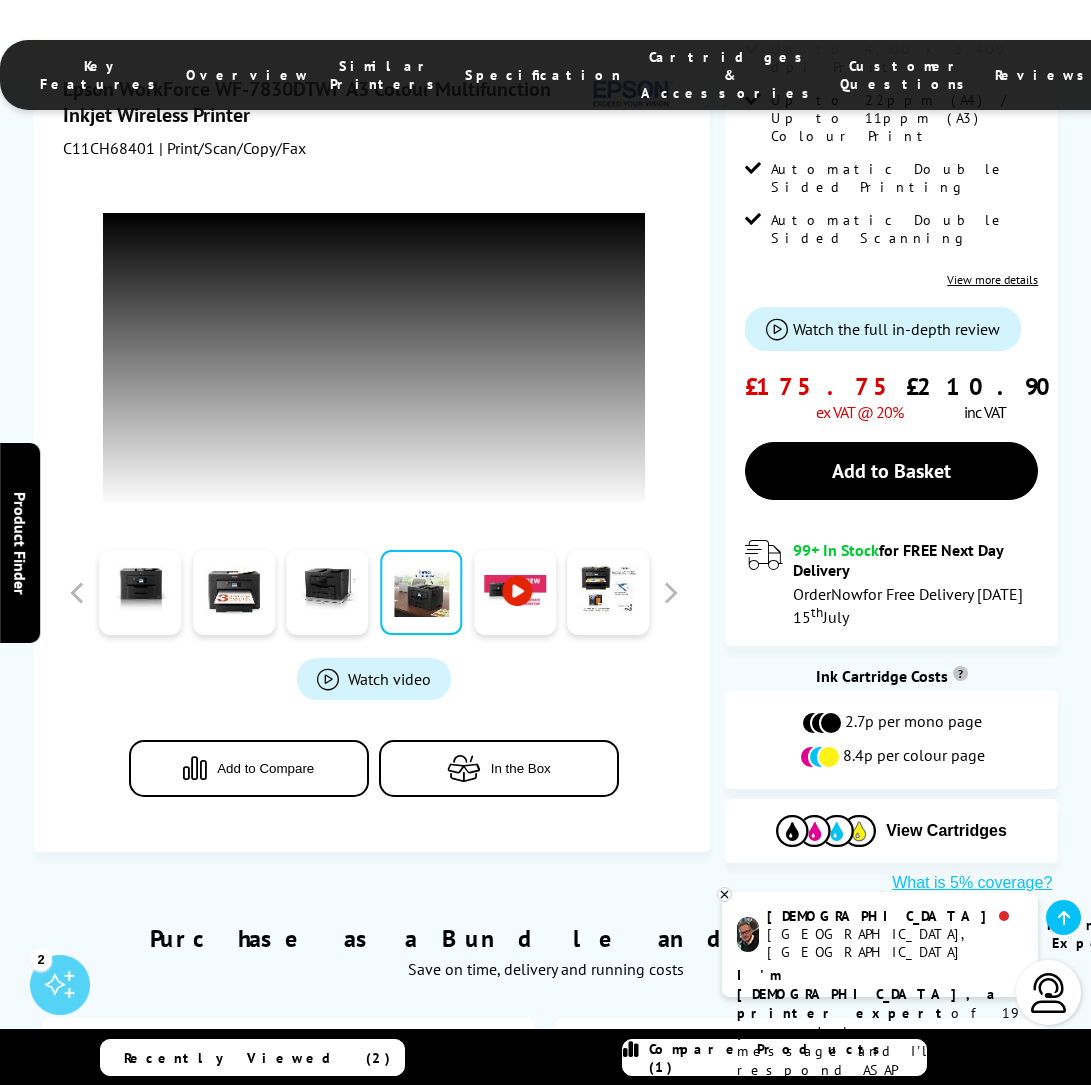 click on "Product Finder" at bounding box center (20, 542) 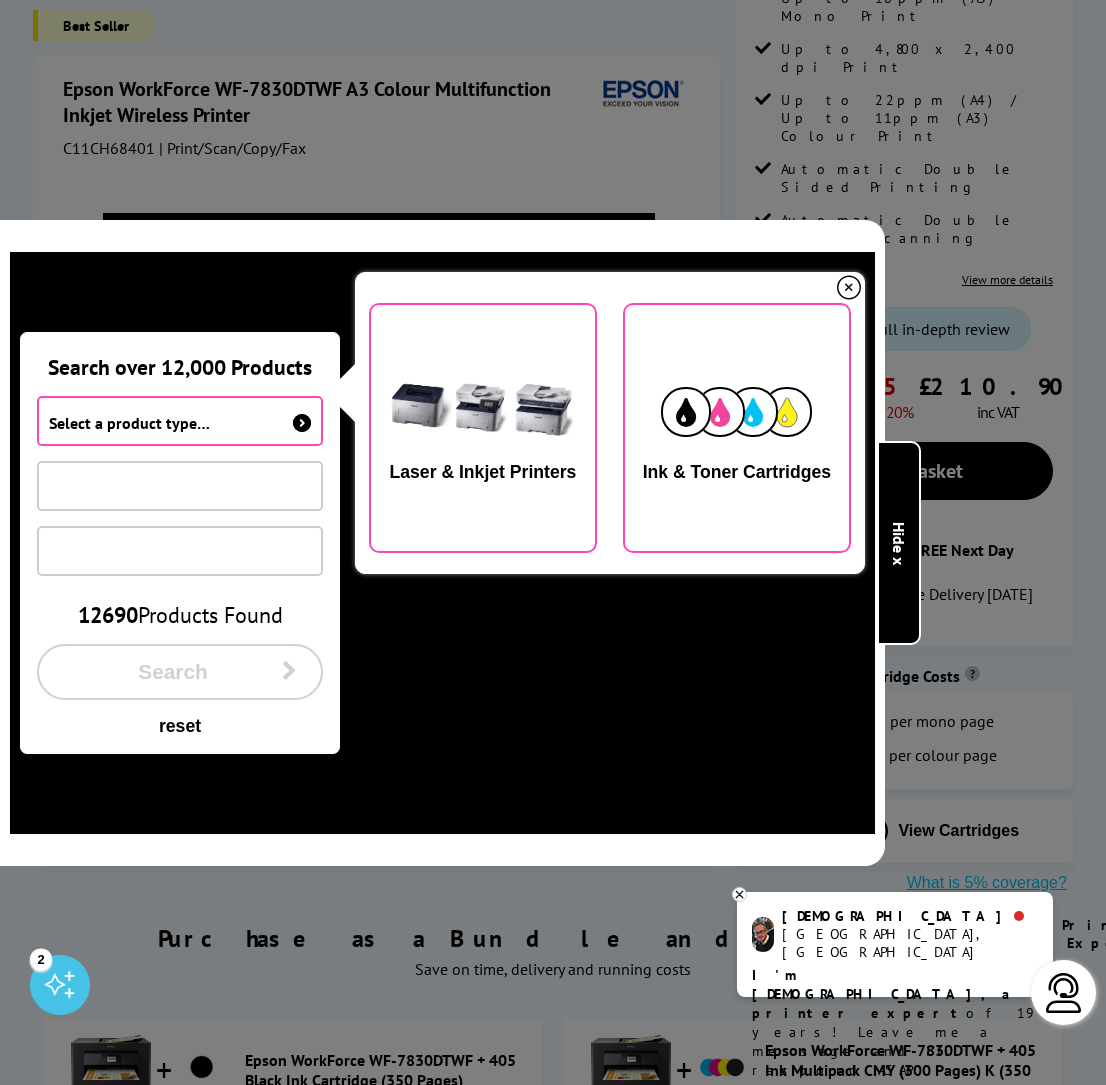 click on "Select a product type…" at bounding box center (129, 423) 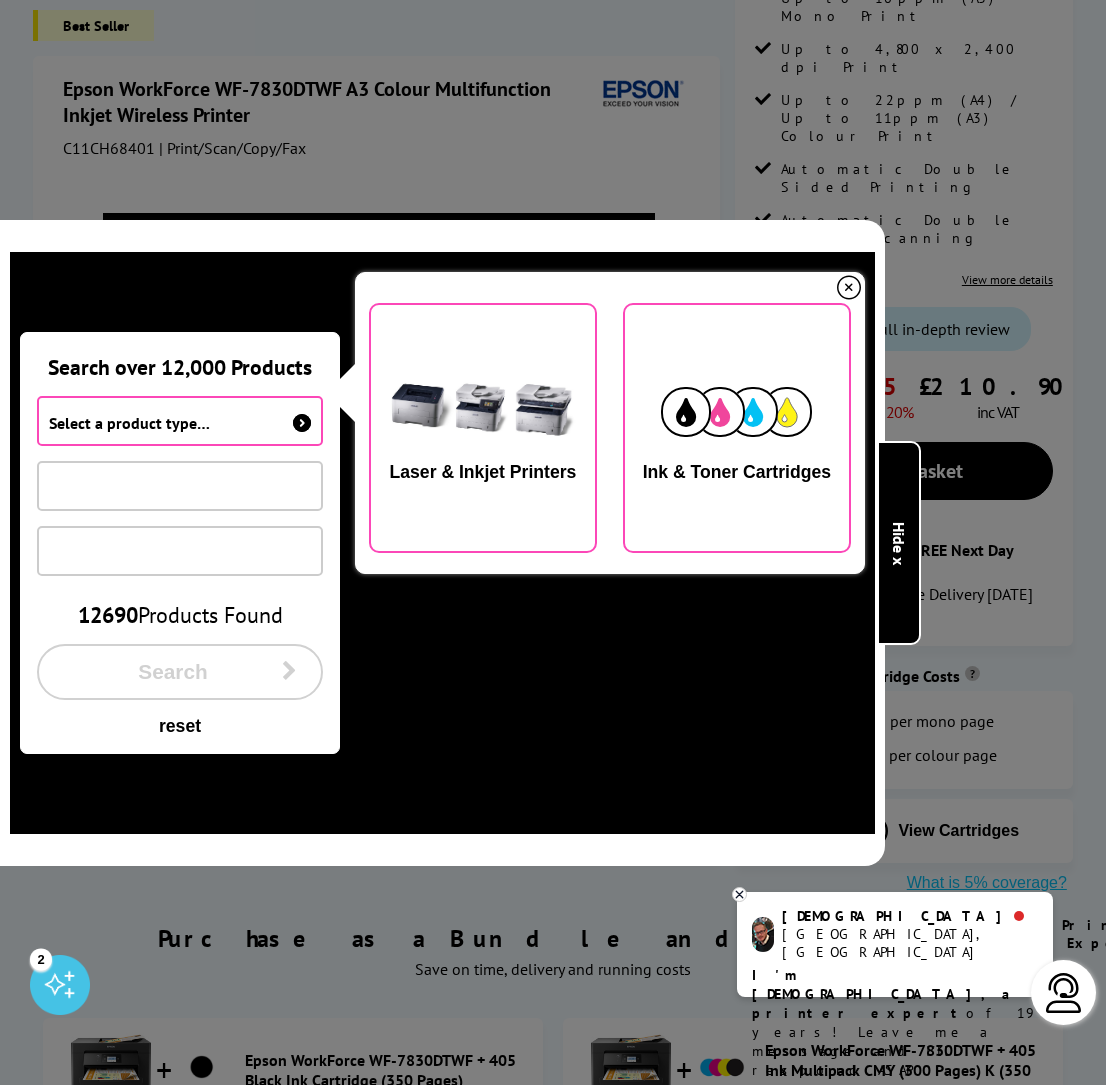 click at bounding box center [483, 412] 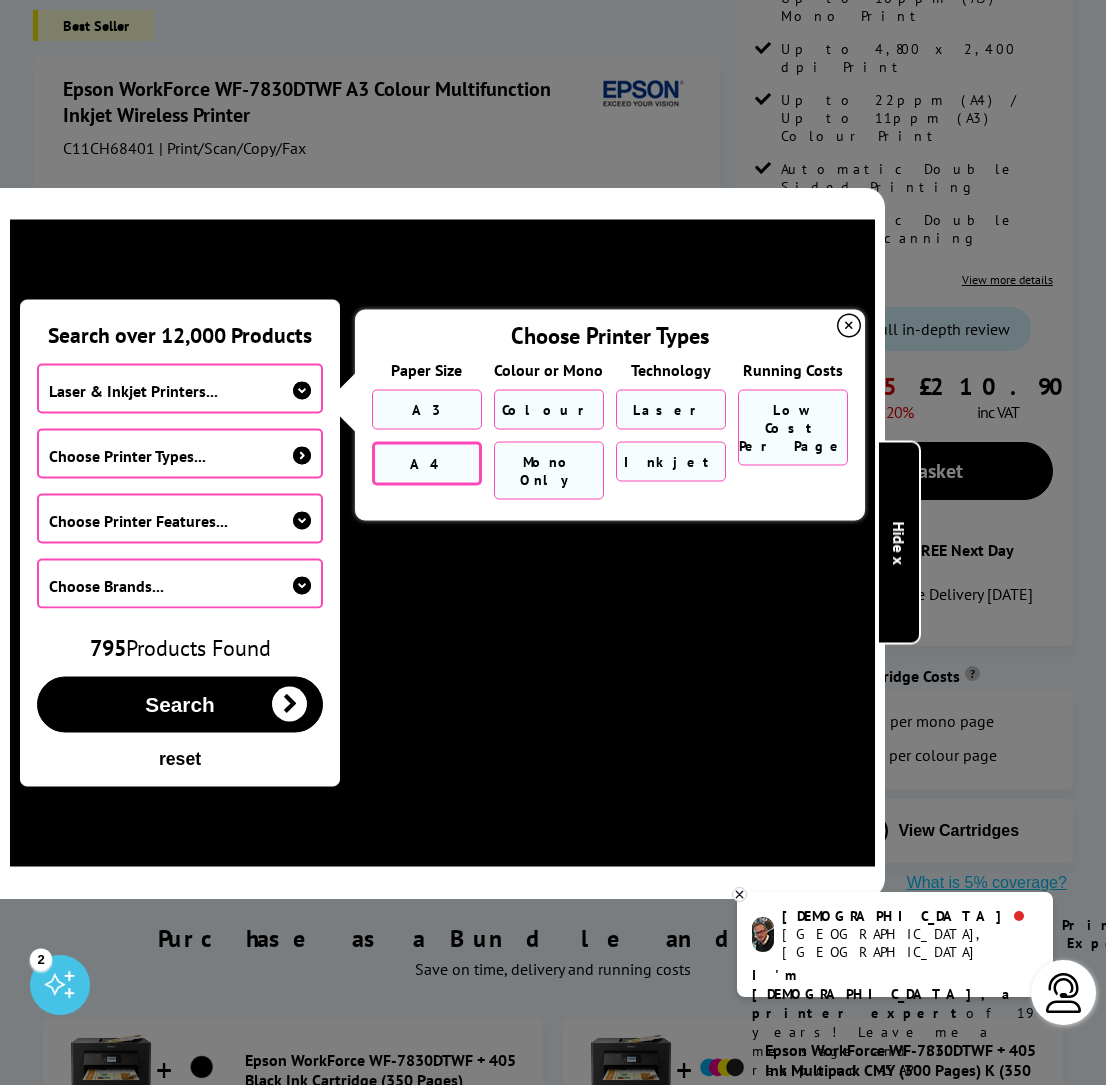 click on "A4" at bounding box center [426, 463] 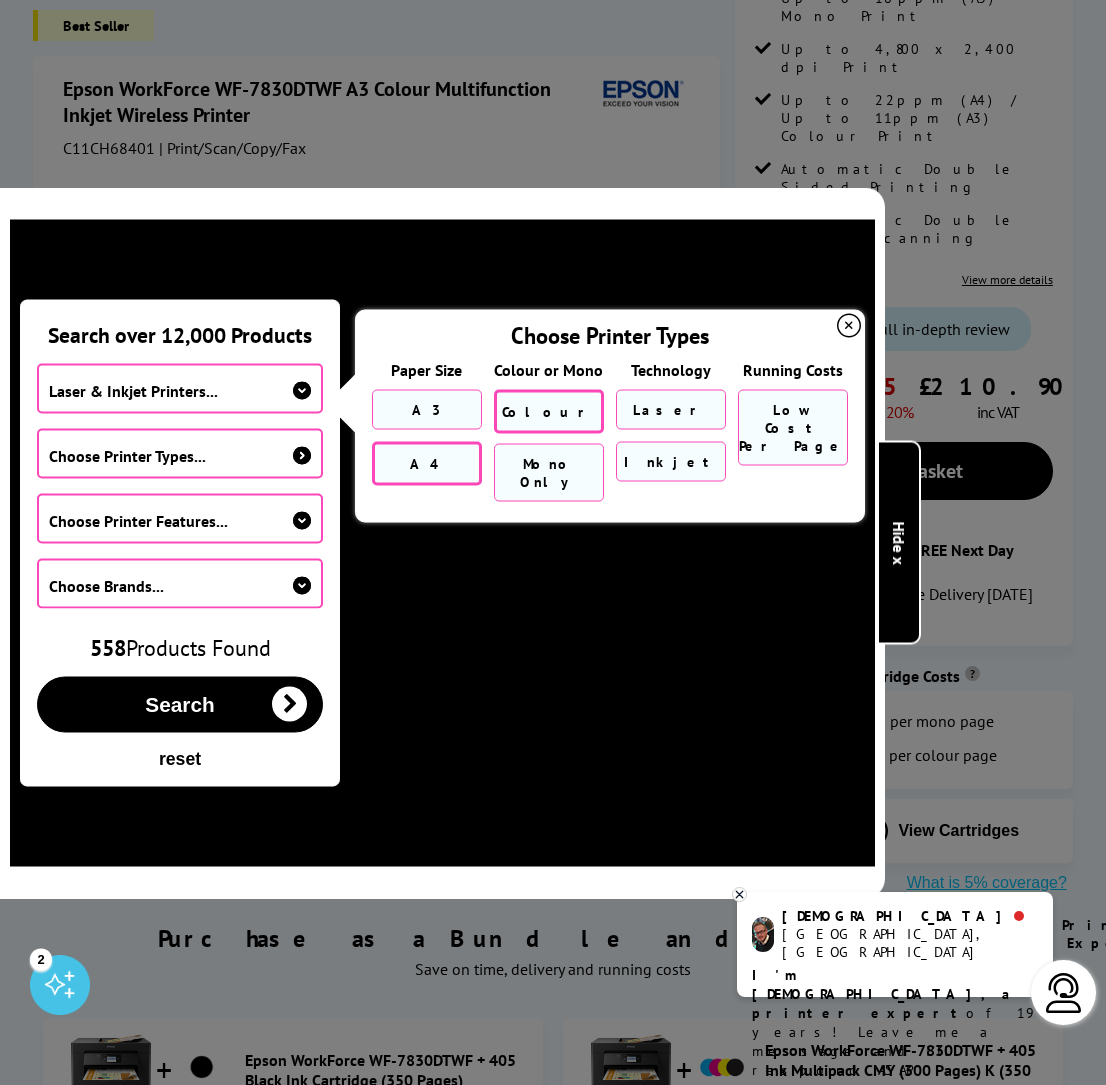 click on "Colour" at bounding box center (549, 411) 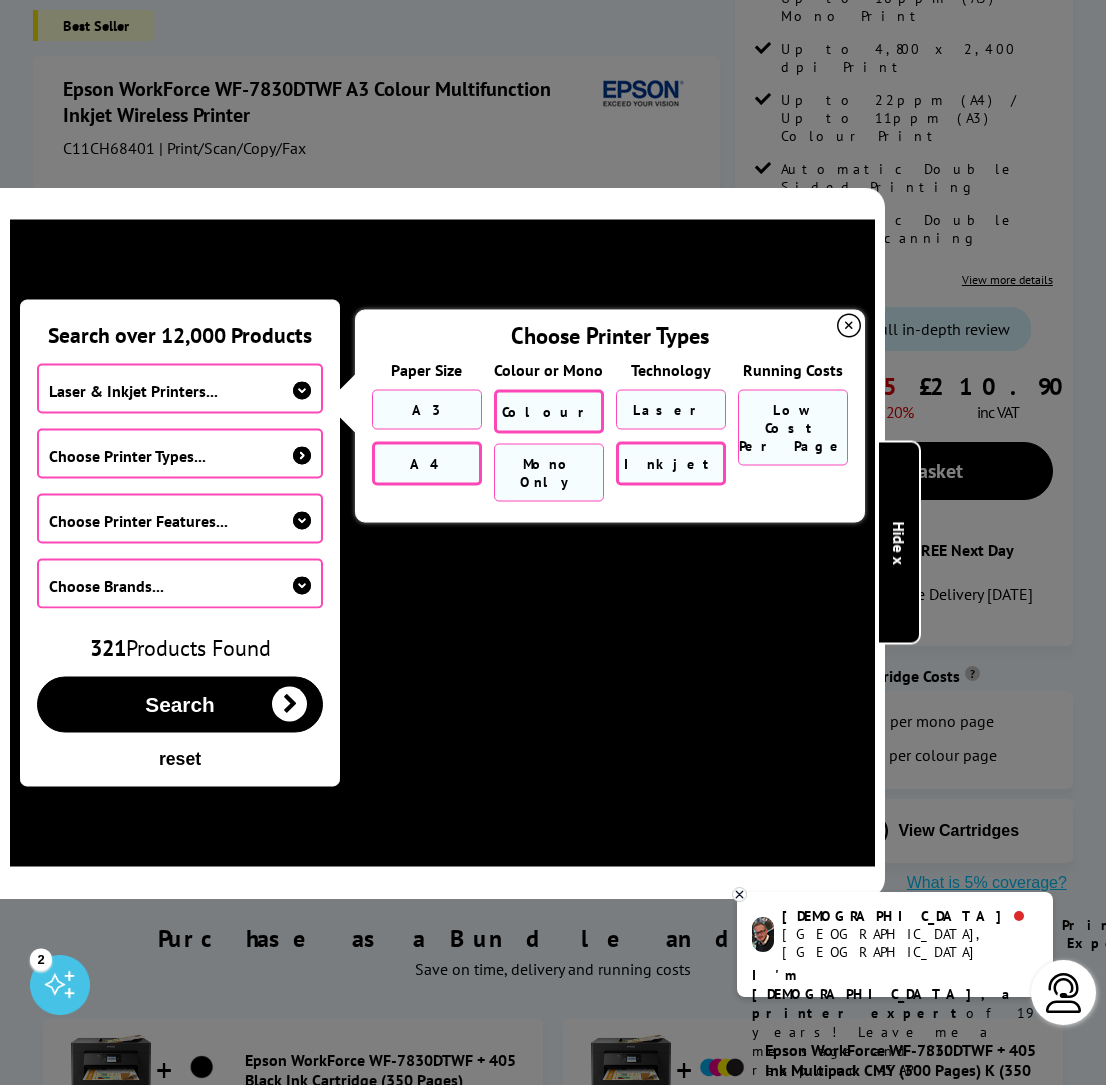 click on "Inkjet" at bounding box center [671, 463] 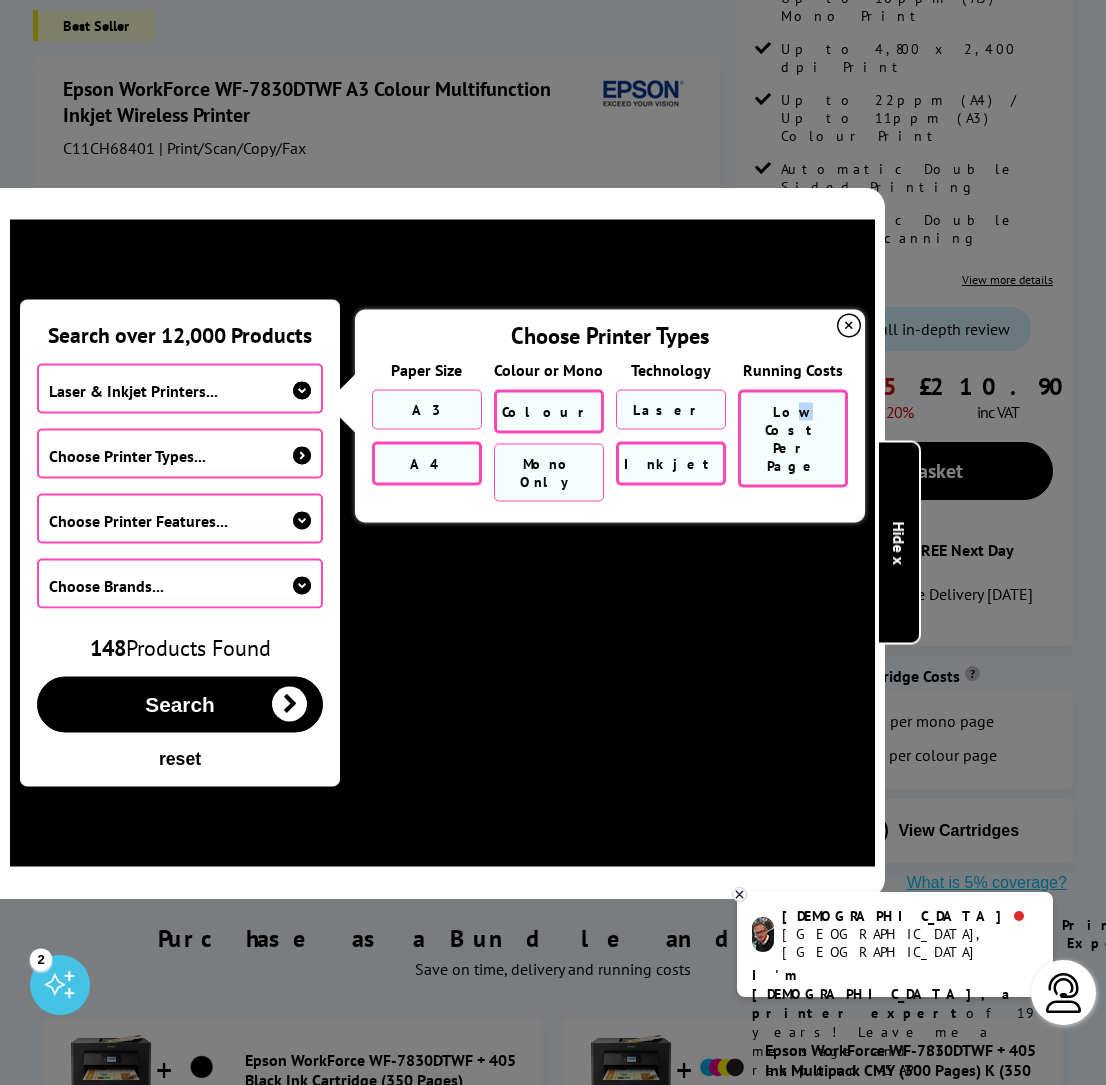 click on "Low Cost Per Page" at bounding box center [793, 438] 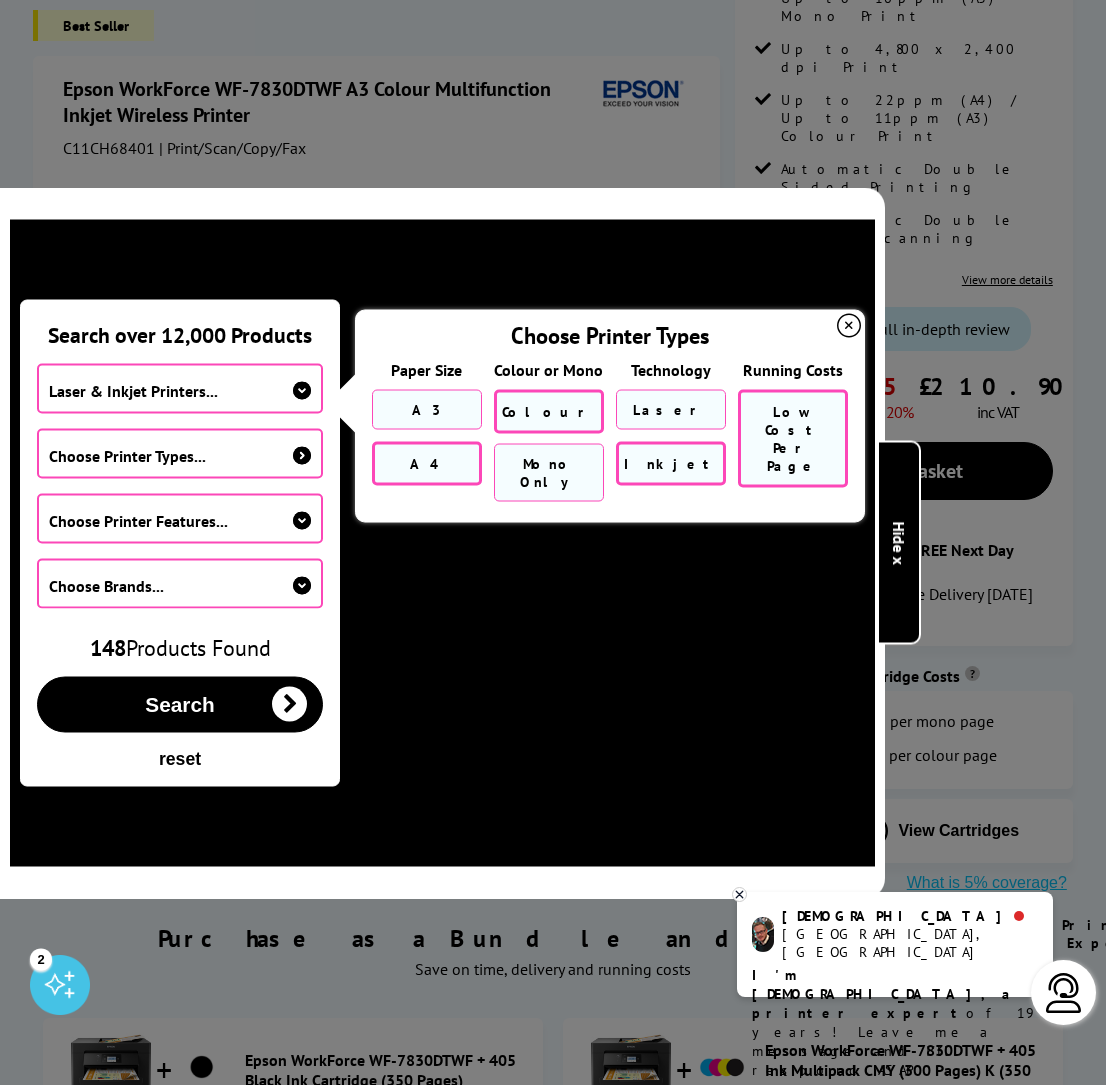 click at bounding box center (302, 455) 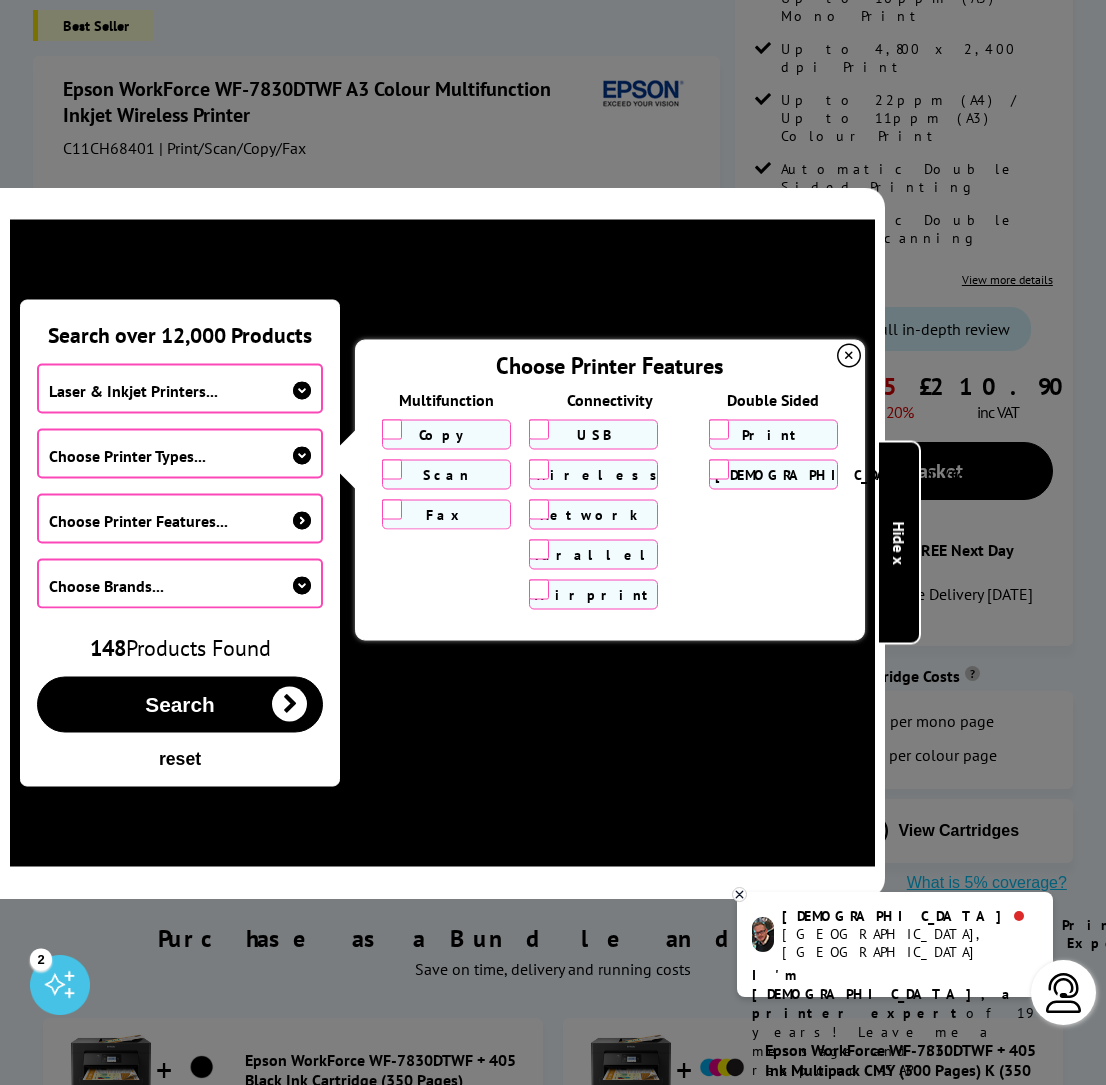 click on "Copy" at bounding box center (392, 429) 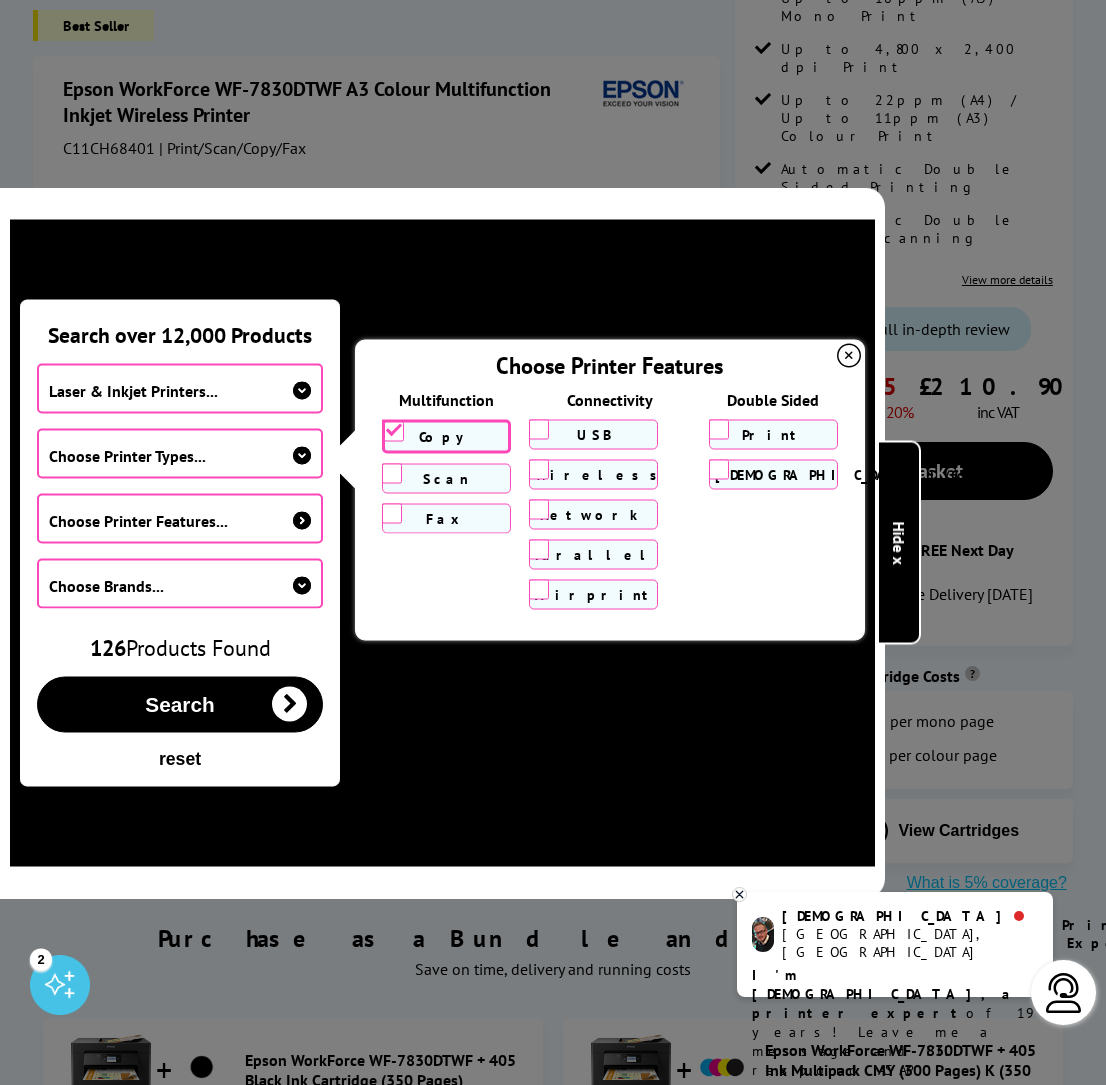 click on "Scan" at bounding box center (392, 473) 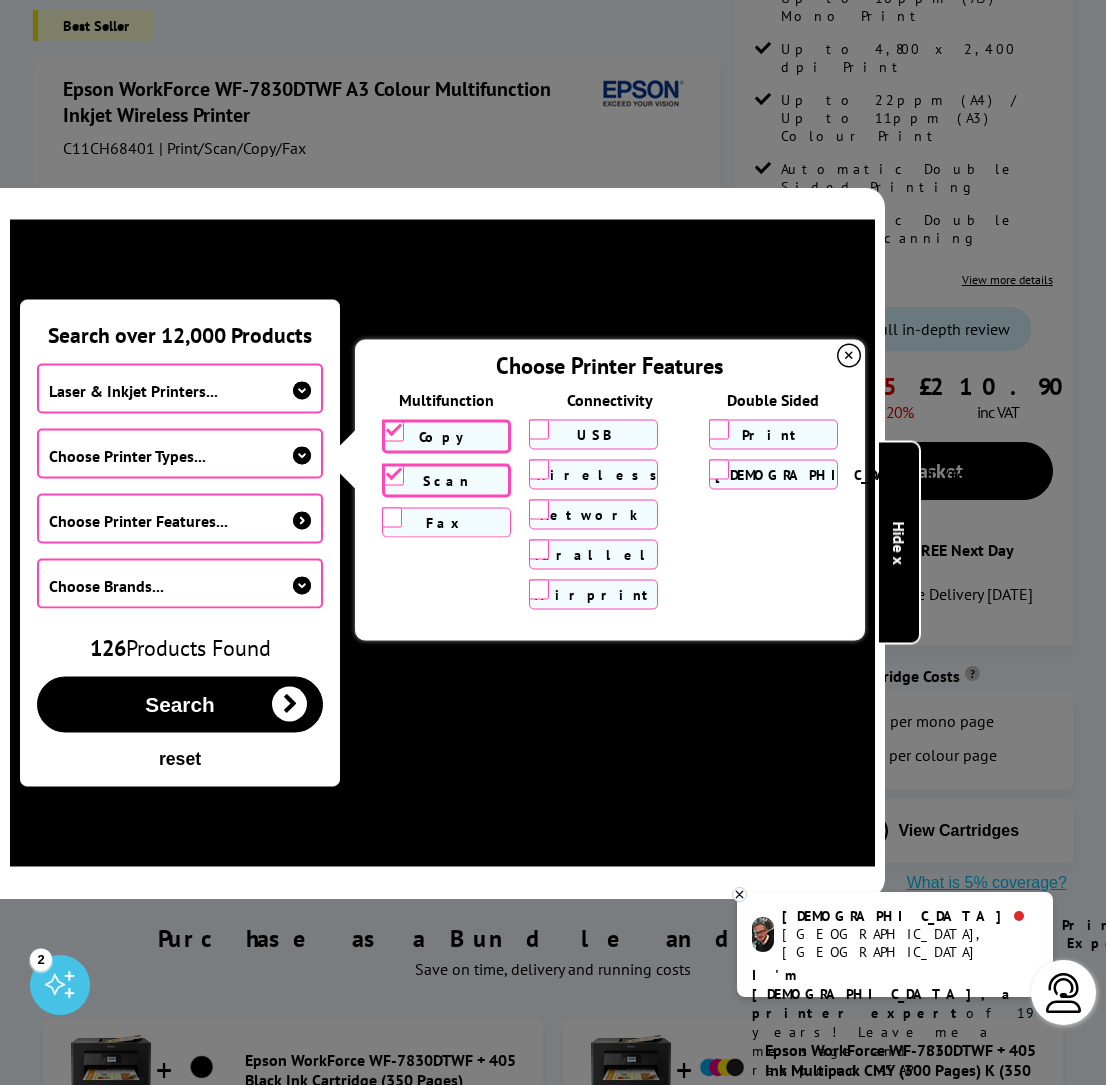 click on "Wireless" at bounding box center [539, 469] 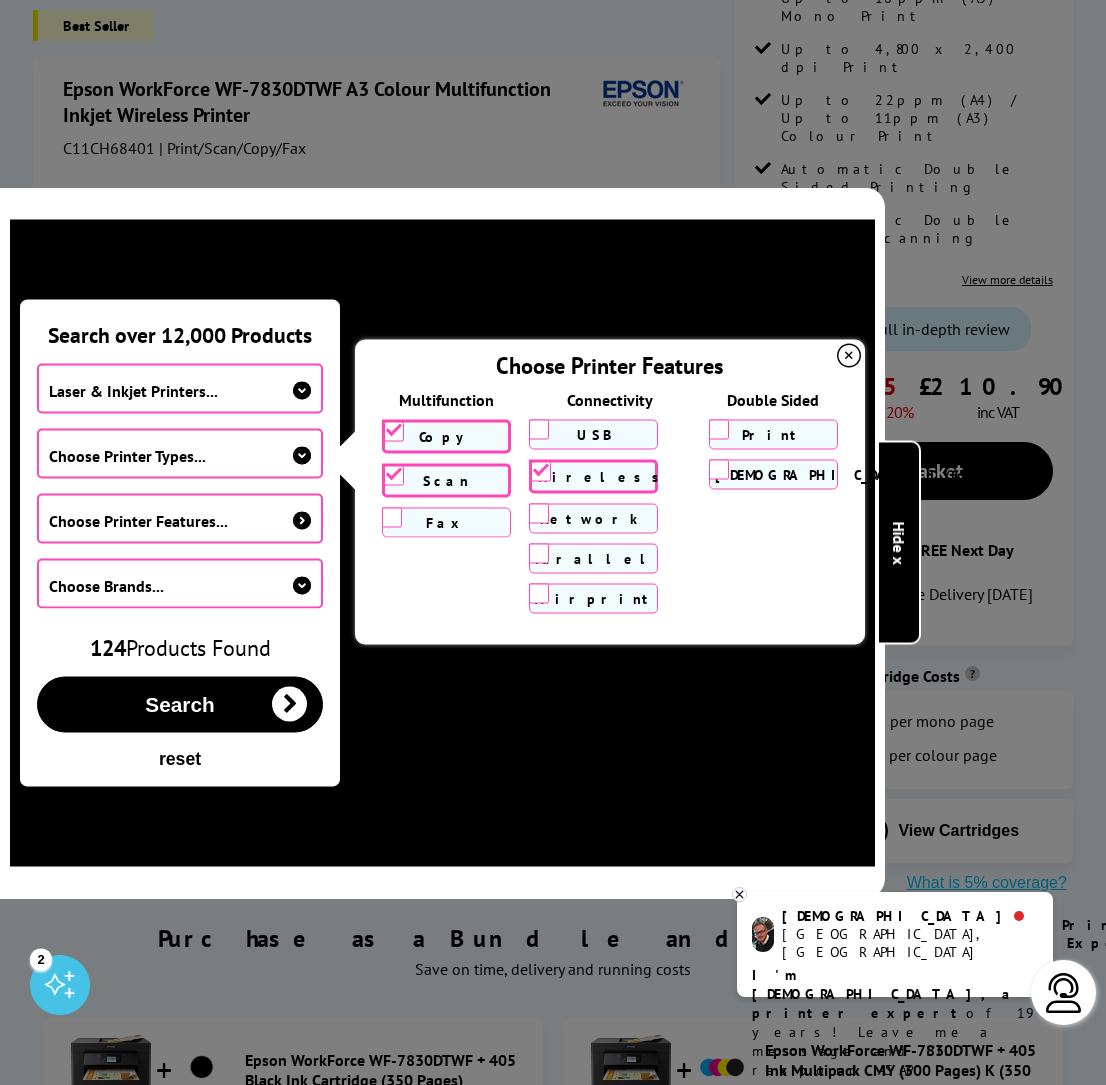 click on "Airprint" at bounding box center [539, 593] 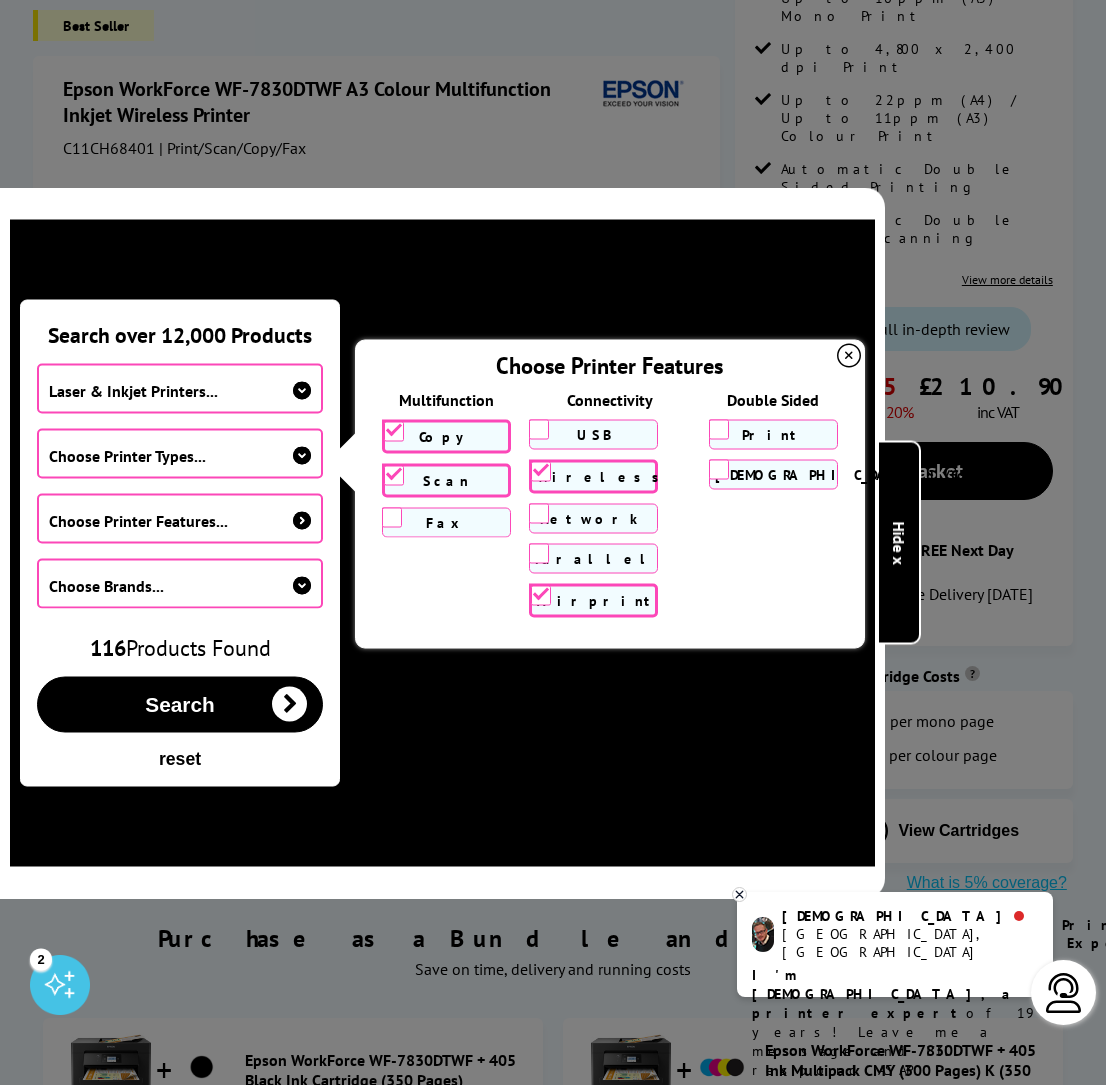 click on "Print" at bounding box center (719, 429) 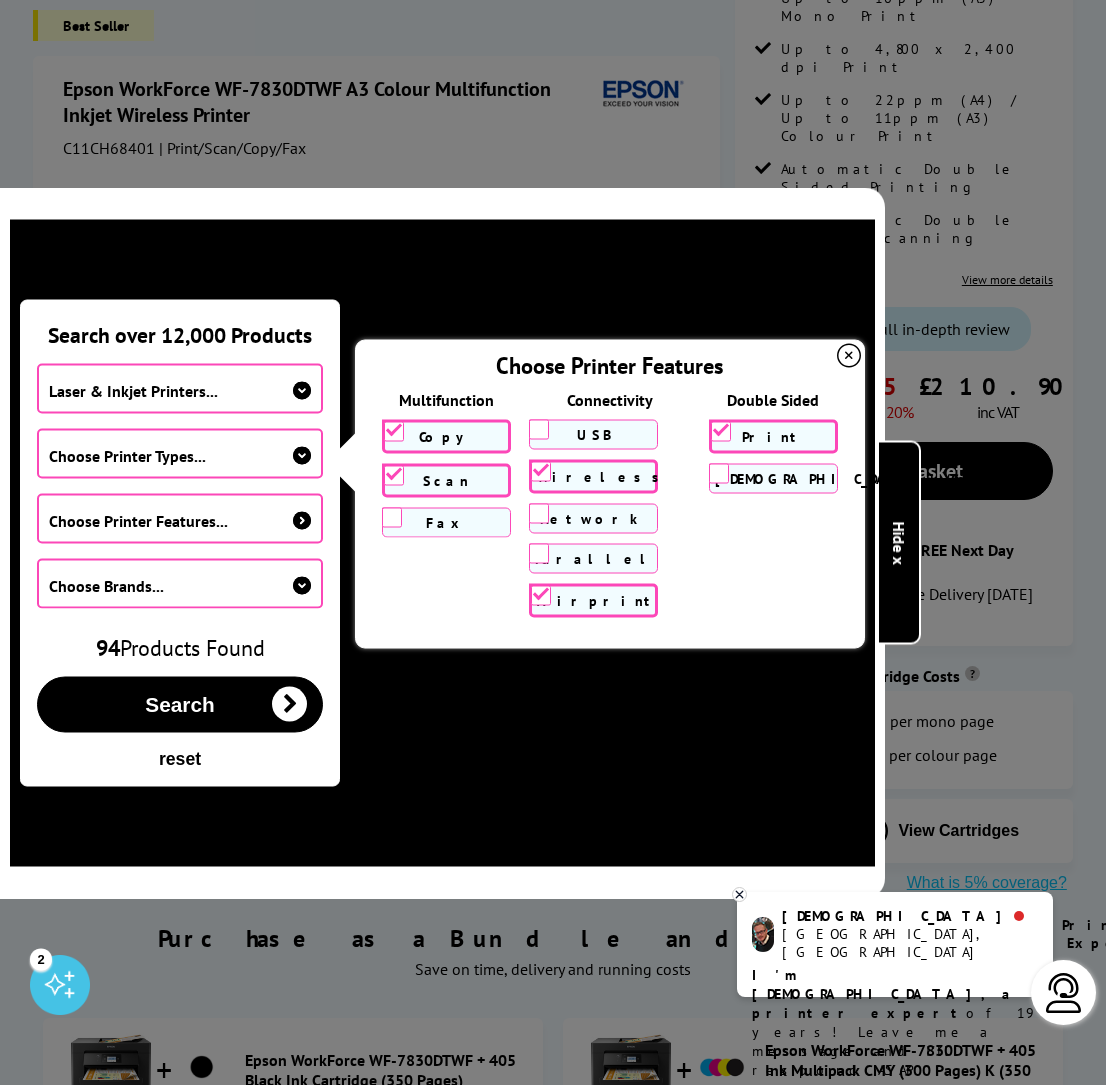 click at bounding box center [302, 520] 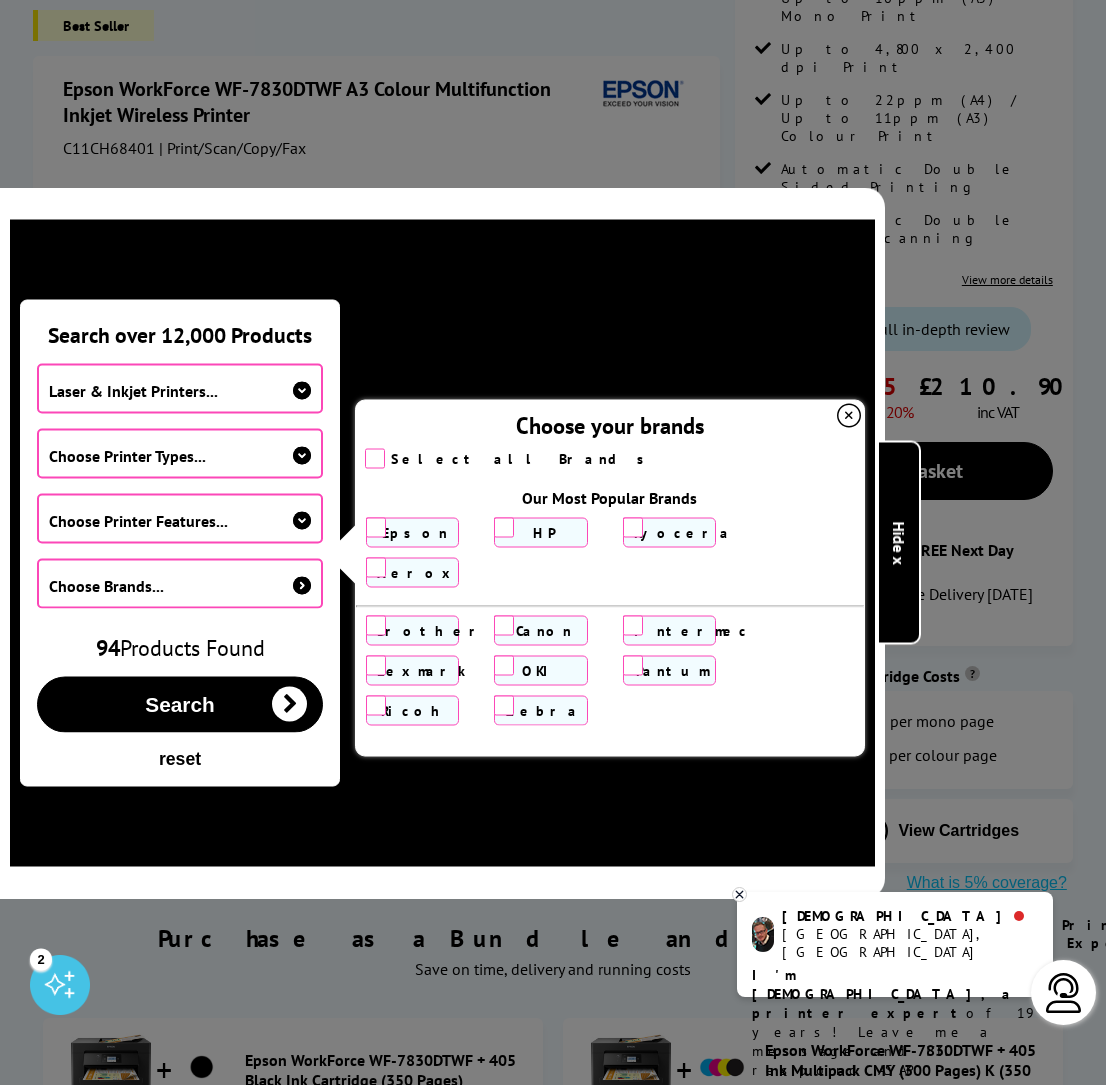 click on "Epson" at bounding box center [376, 527] 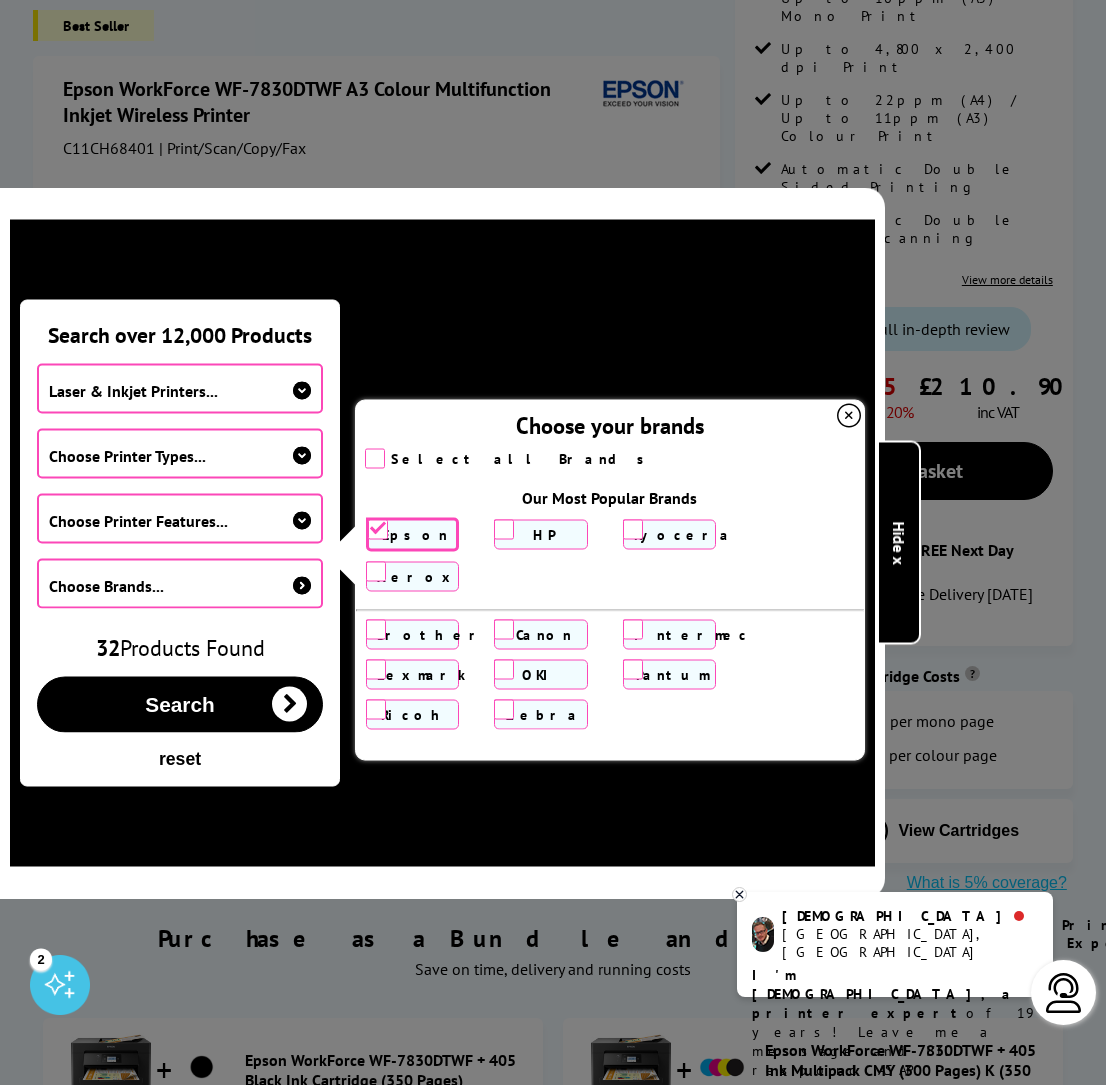 click on "HP" at bounding box center [504, 529] 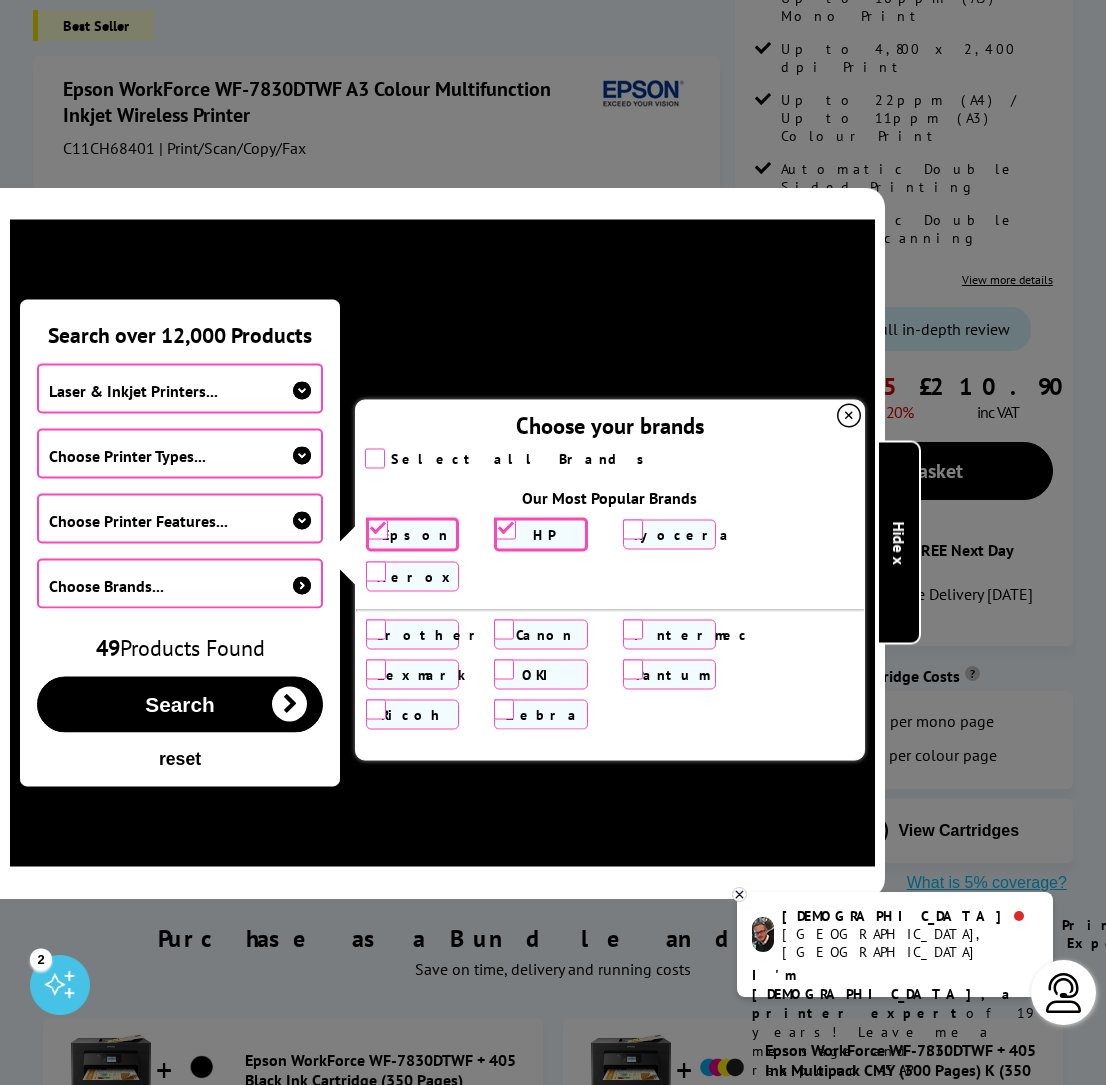 drag, startPoint x: 645, startPoint y: 527, endPoint x: 624, endPoint y: 534, distance: 22.135944 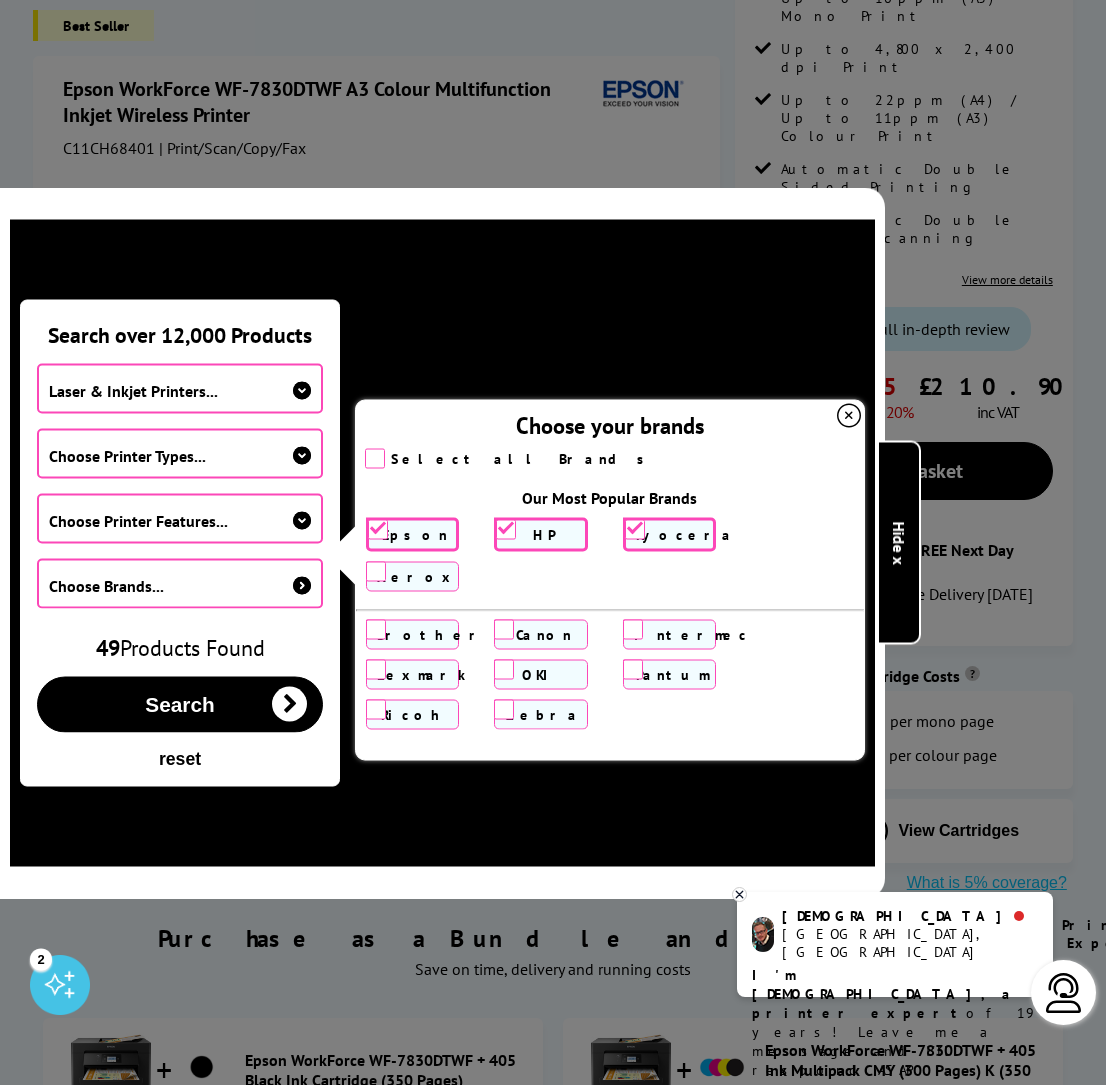 click on "Xerox" at bounding box center (376, 571) 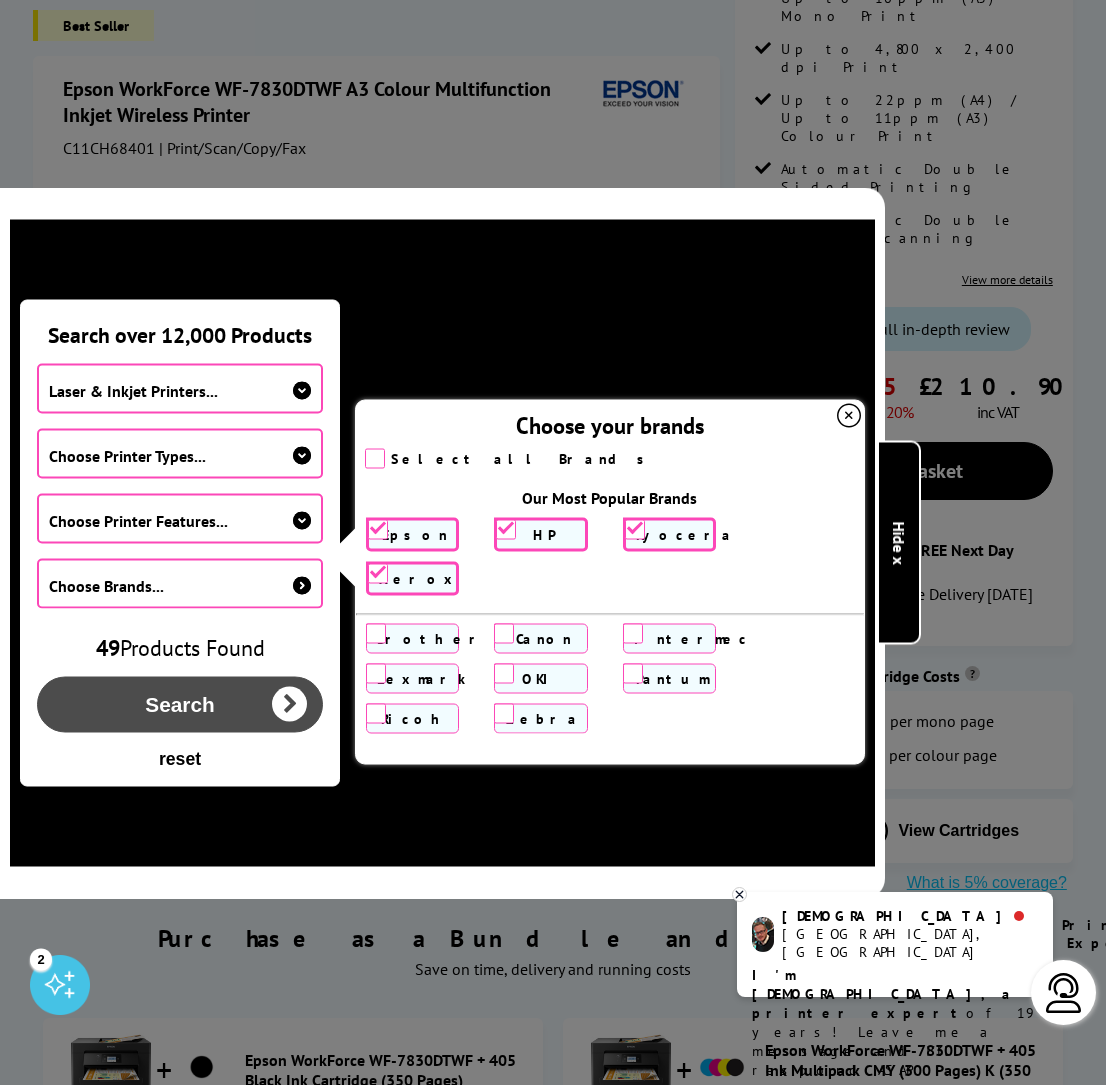 click on "Search" at bounding box center (179, 704) 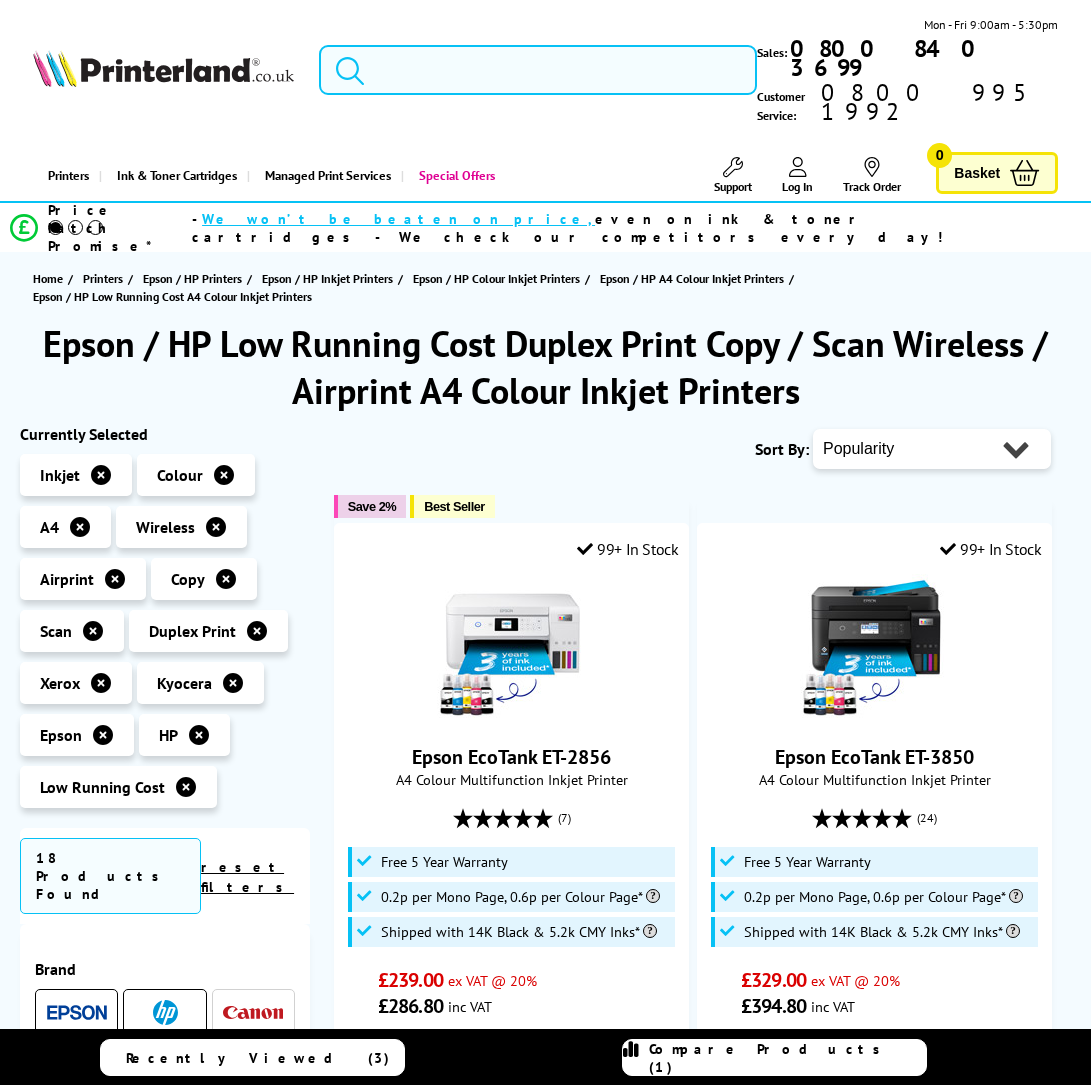 scroll, scrollTop: 0, scrollLeft: 0, axis: both 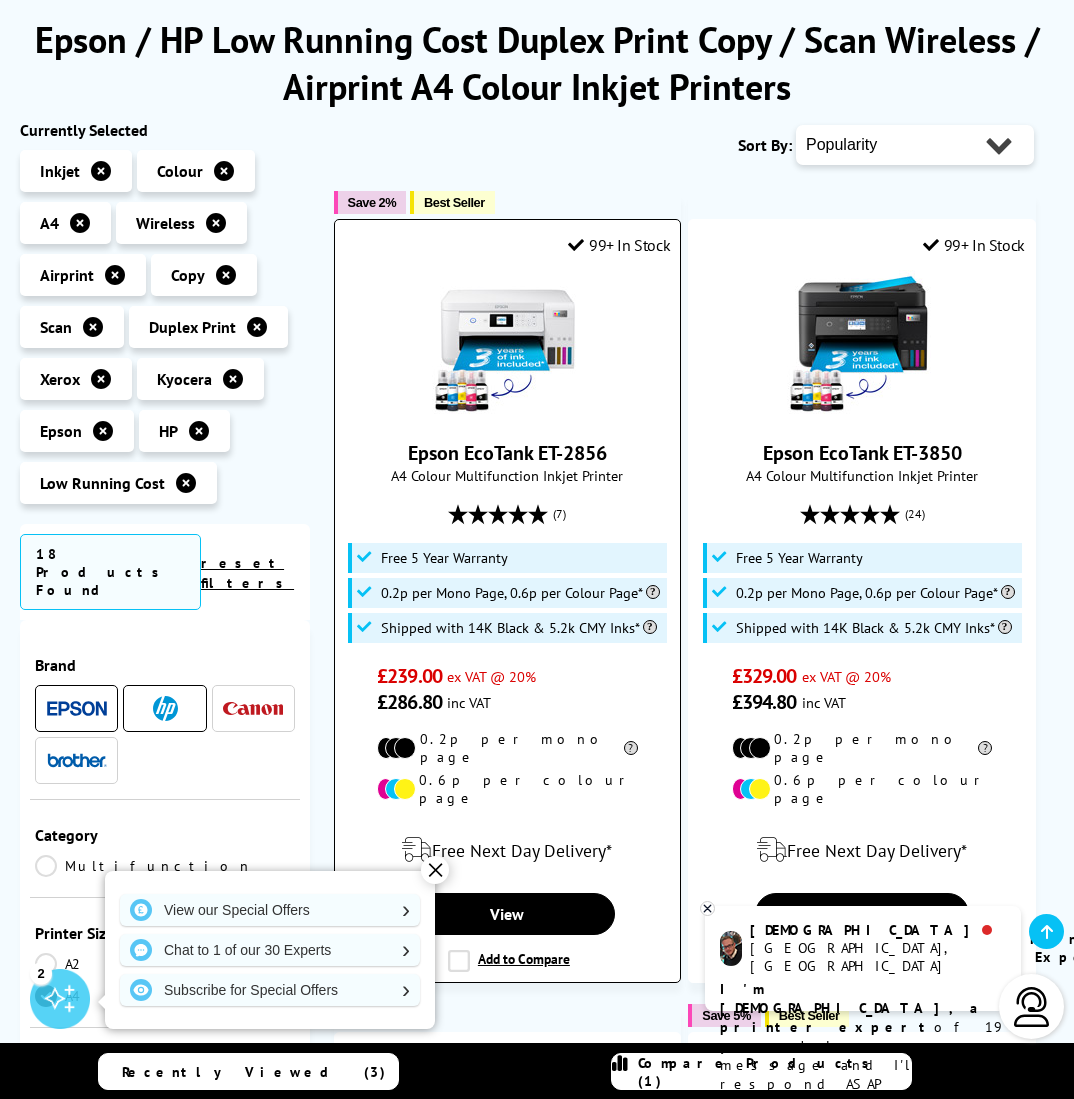 click on "Add to Compare" at bounding box center (509, 961) 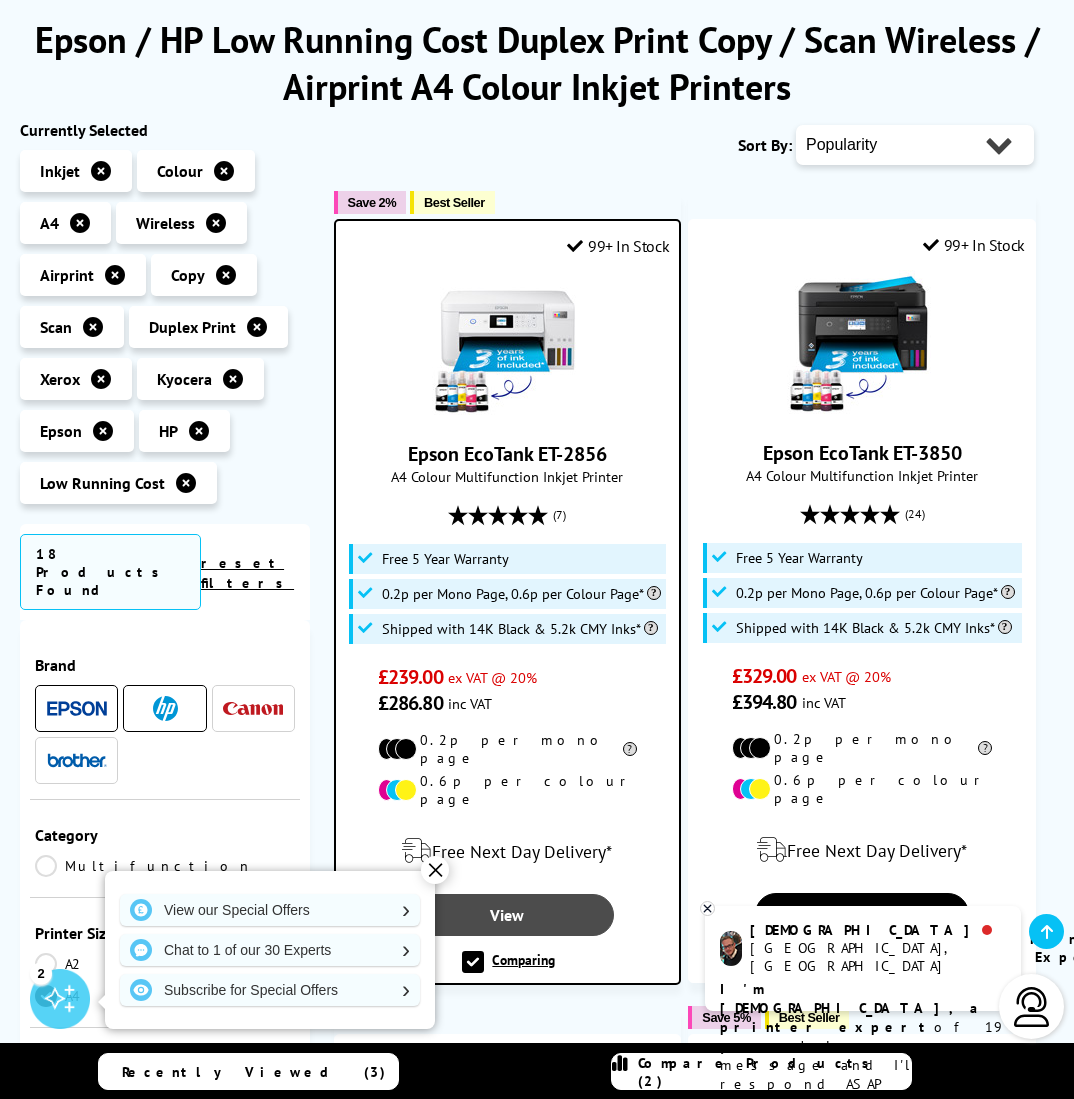 click on "View" at bounding box center [507, 915] 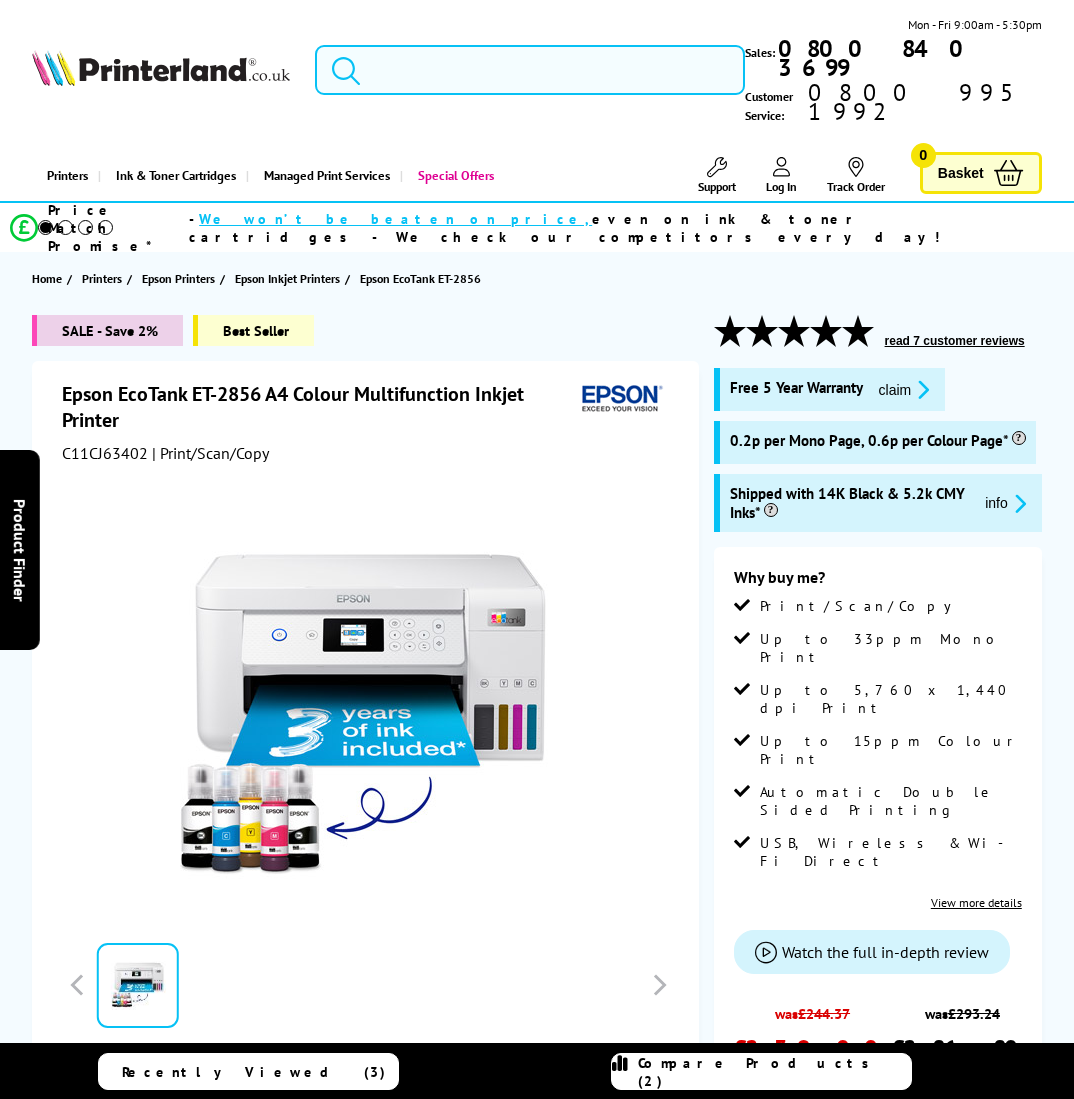 scroll, scrollTop: 0, scrollLeft: 0, axis: both 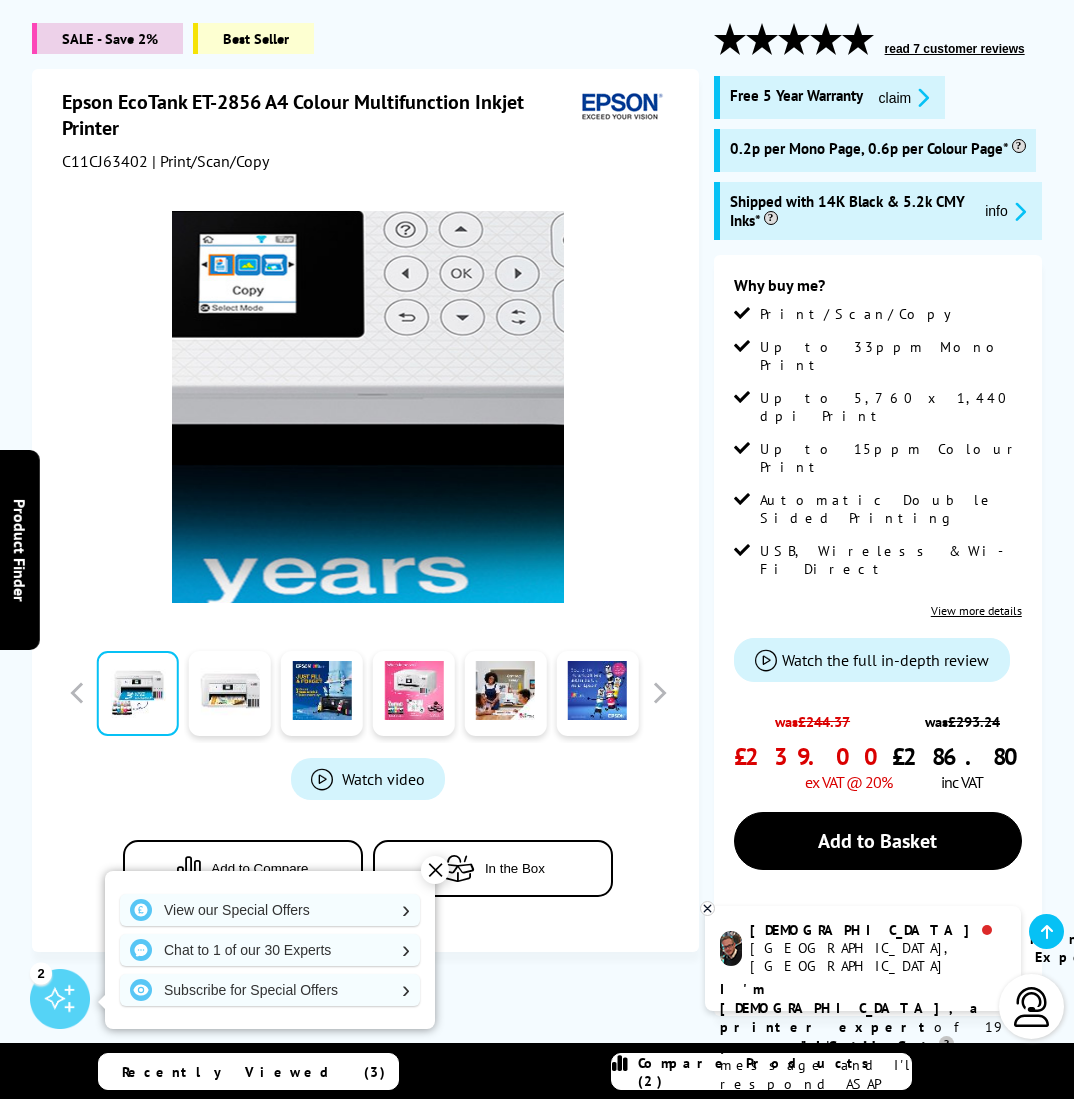 click at bounding box center [368, 407] 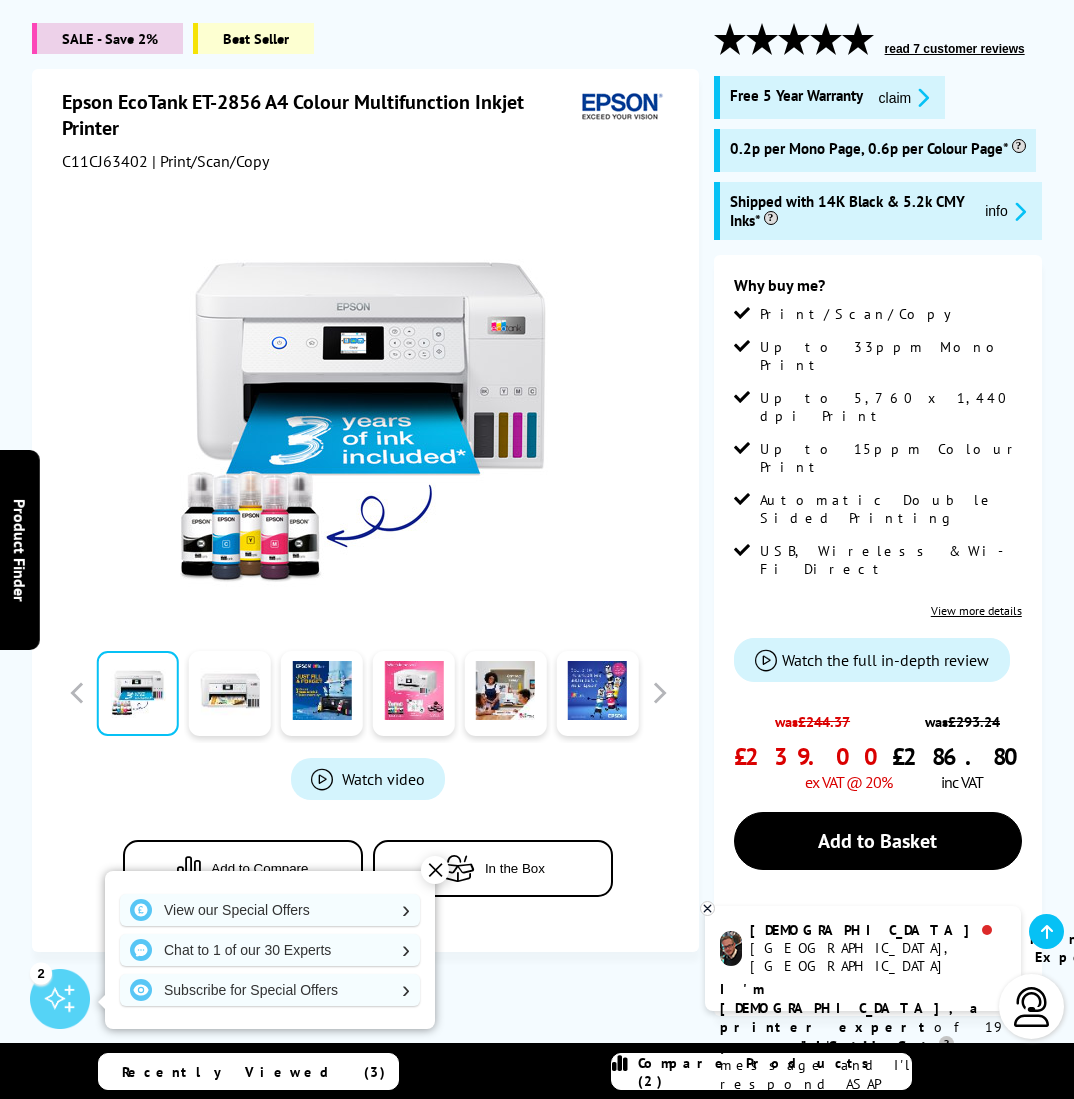 scroll, scrollTop: 290, scrollLeft: 0, axis: vertical 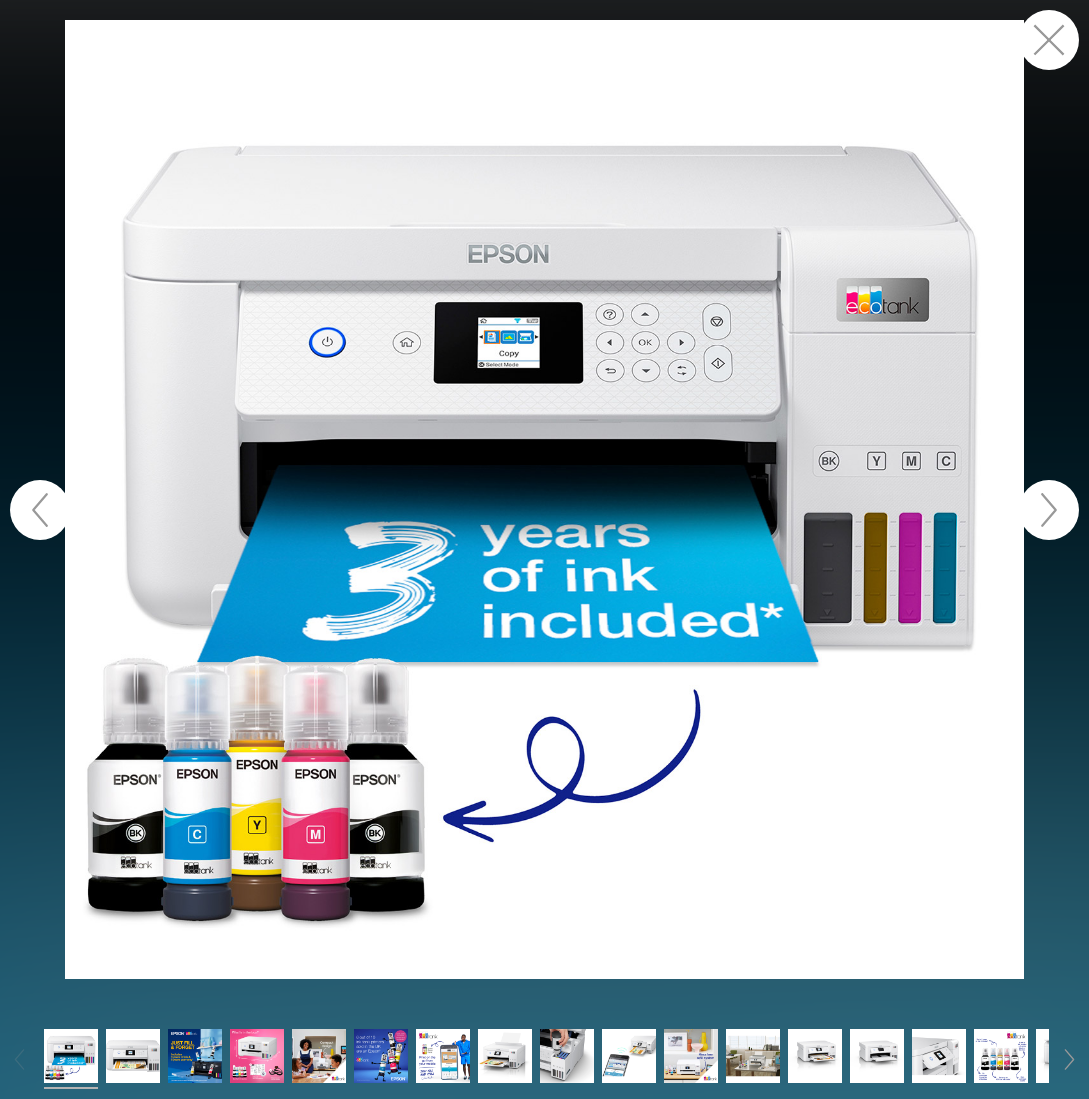 click at bounding box center (1049, 510) 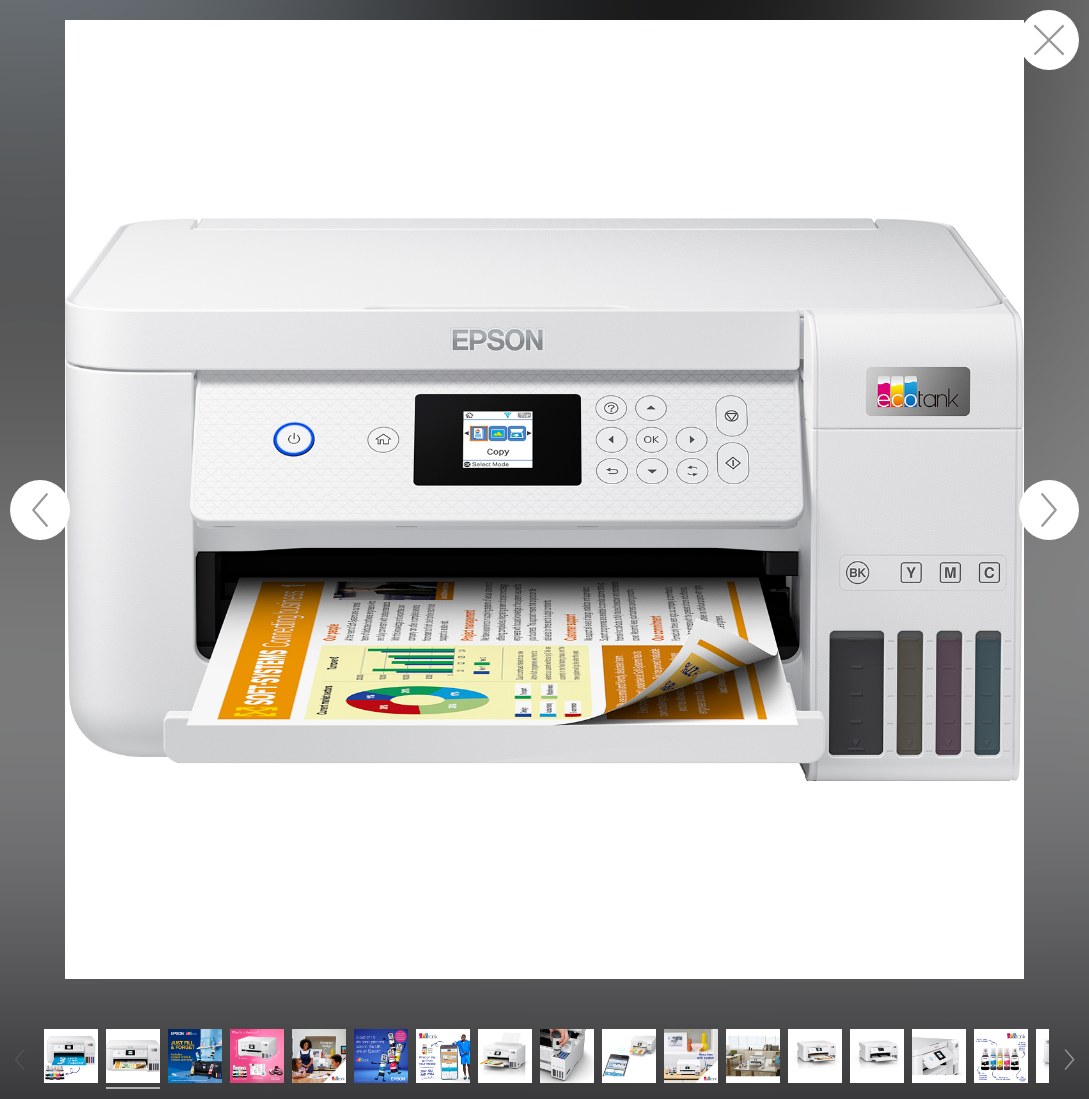click at bounding box center [1049, 510] 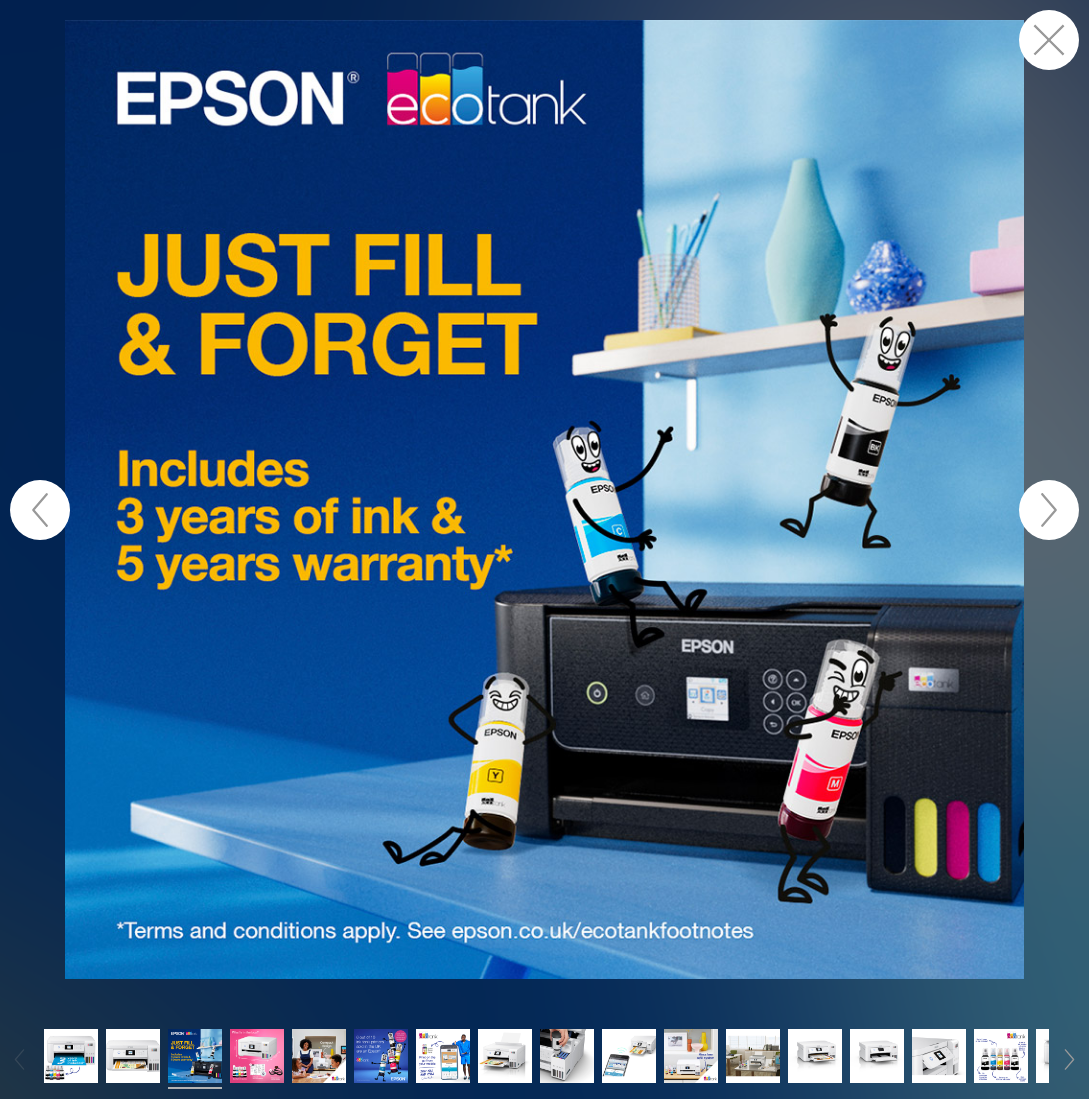 click at bounding box center (1049, 510) 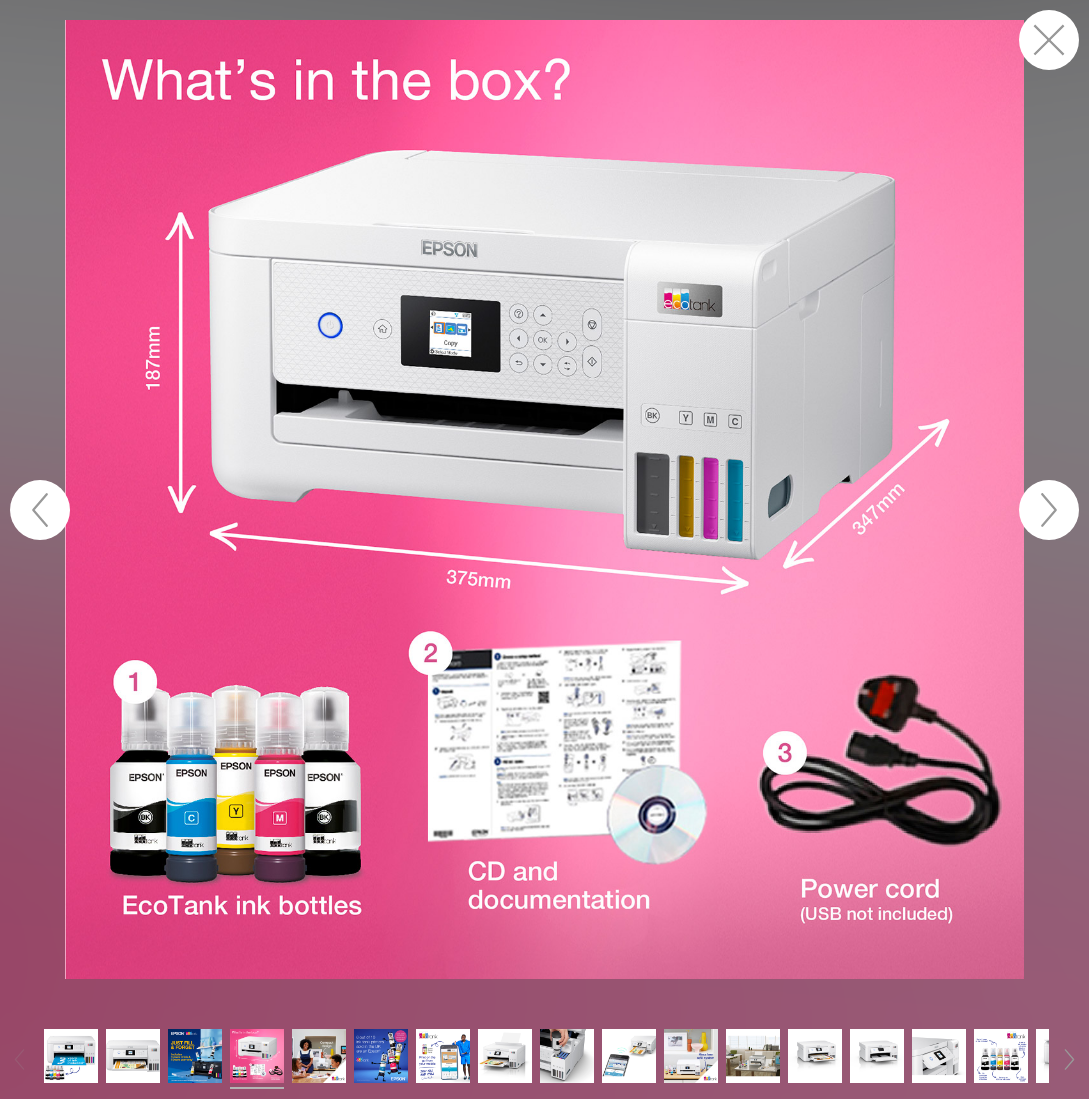 click at bounding box center [1049, 510] 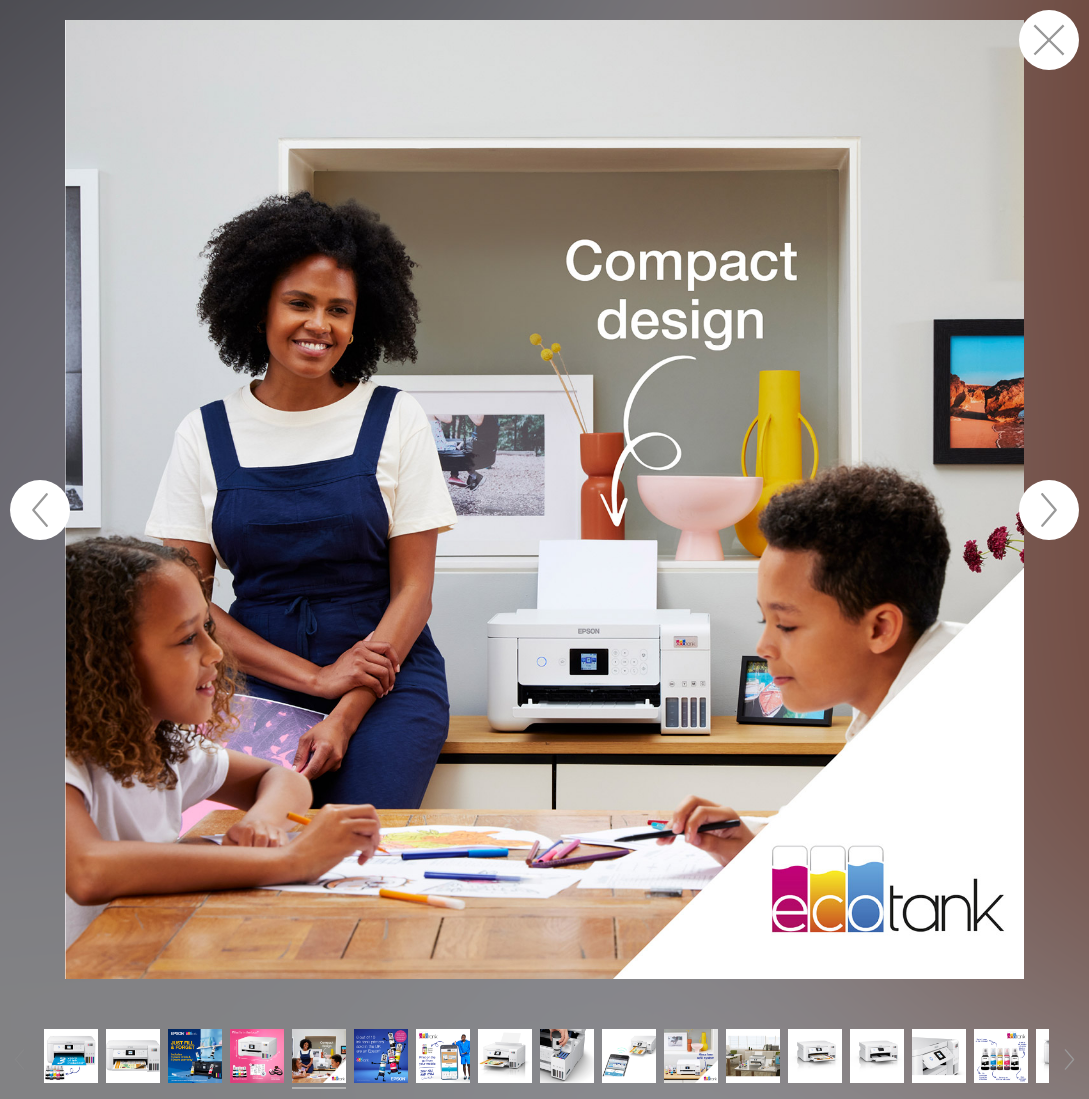 click at bounding box center [1049, 40] 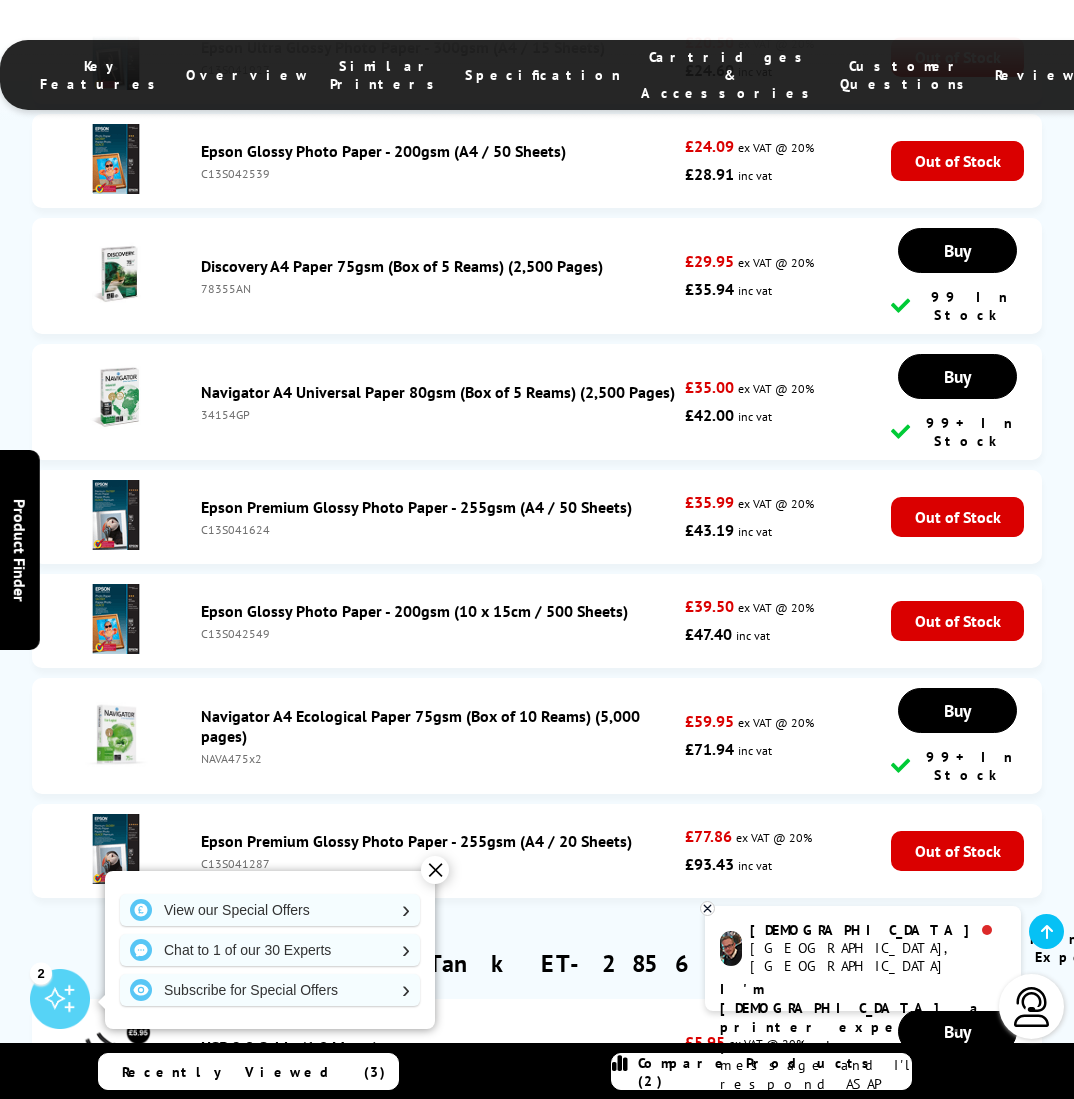scroll, scrollTop: 9911, scrollLeft: 0, axis: vertical 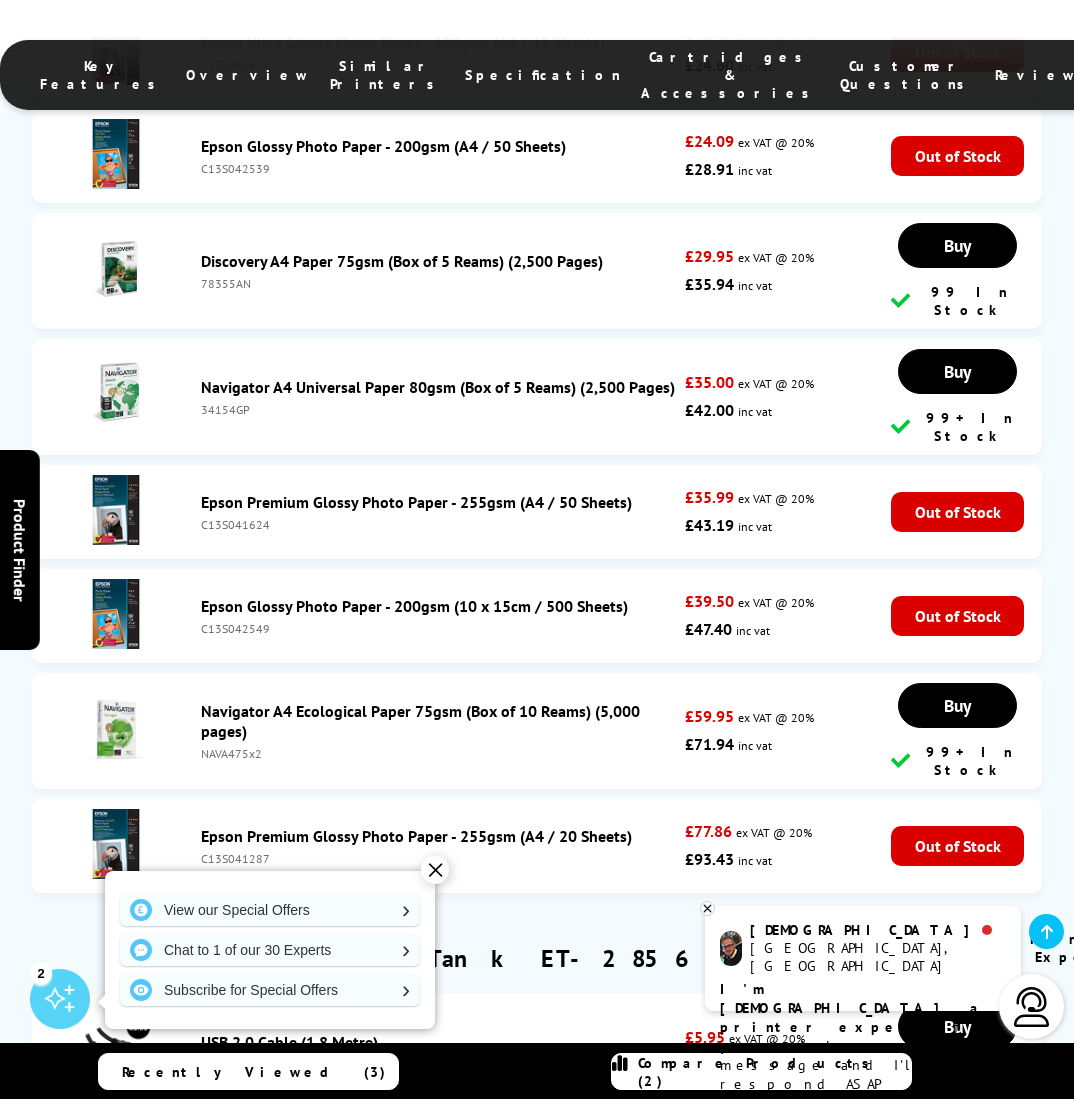 click on "Recently Viewed (3)" at bounding box center (254, 1072) 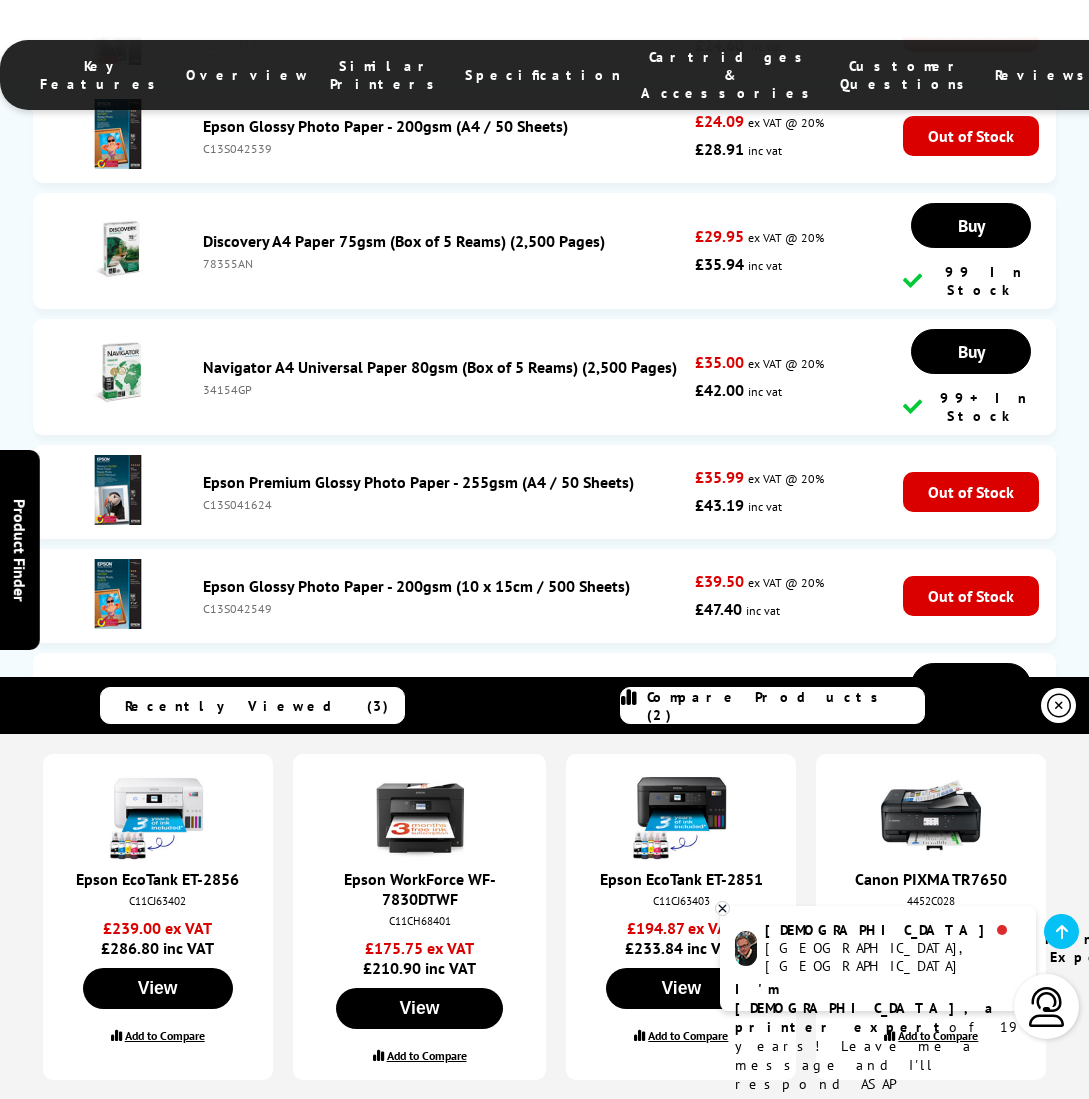 click on "Ask a Question" at bounding box center [877, 1425] 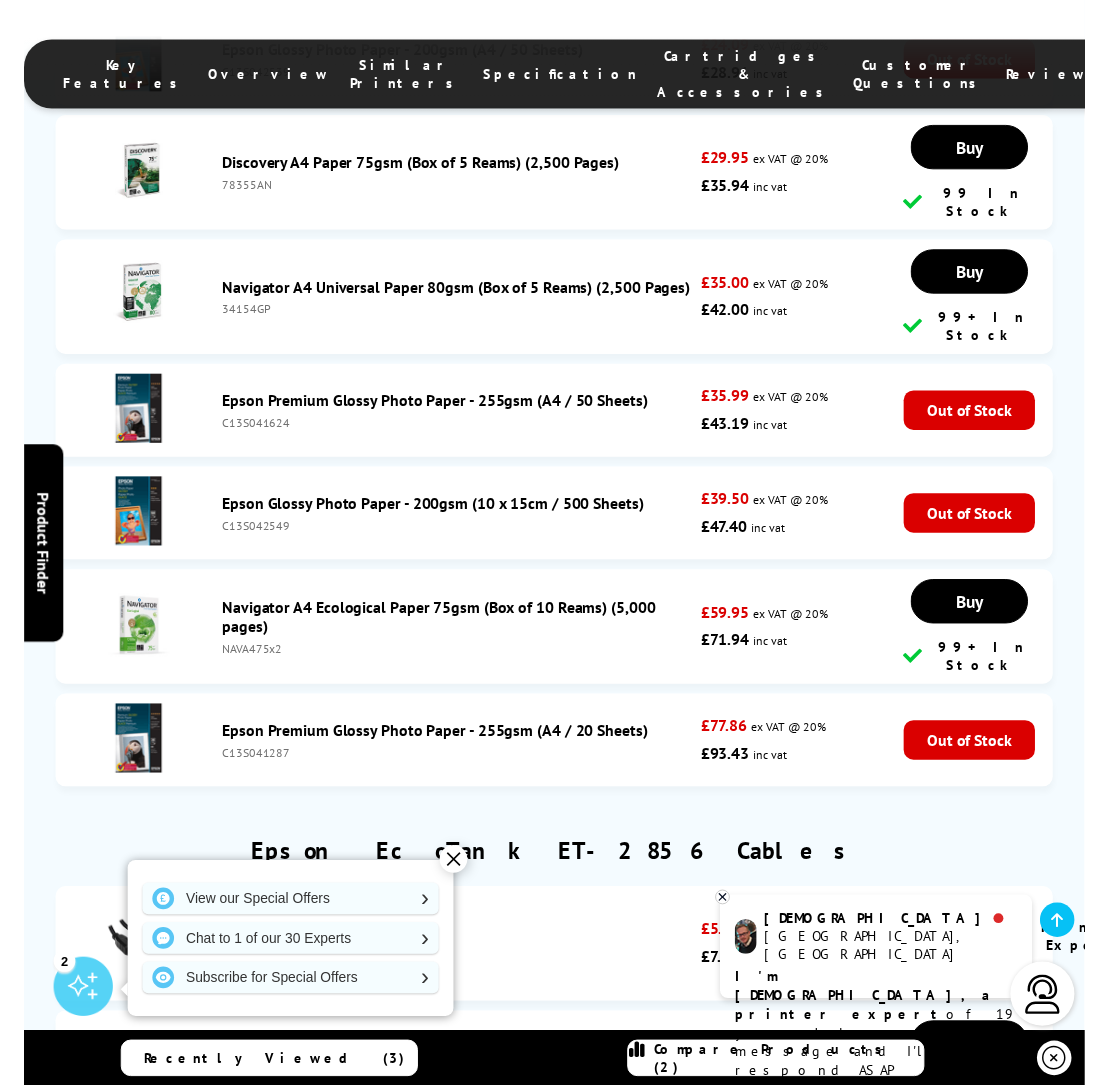 scroll, scrollTop: 10008, scrollLeft: 0, axis: vertical 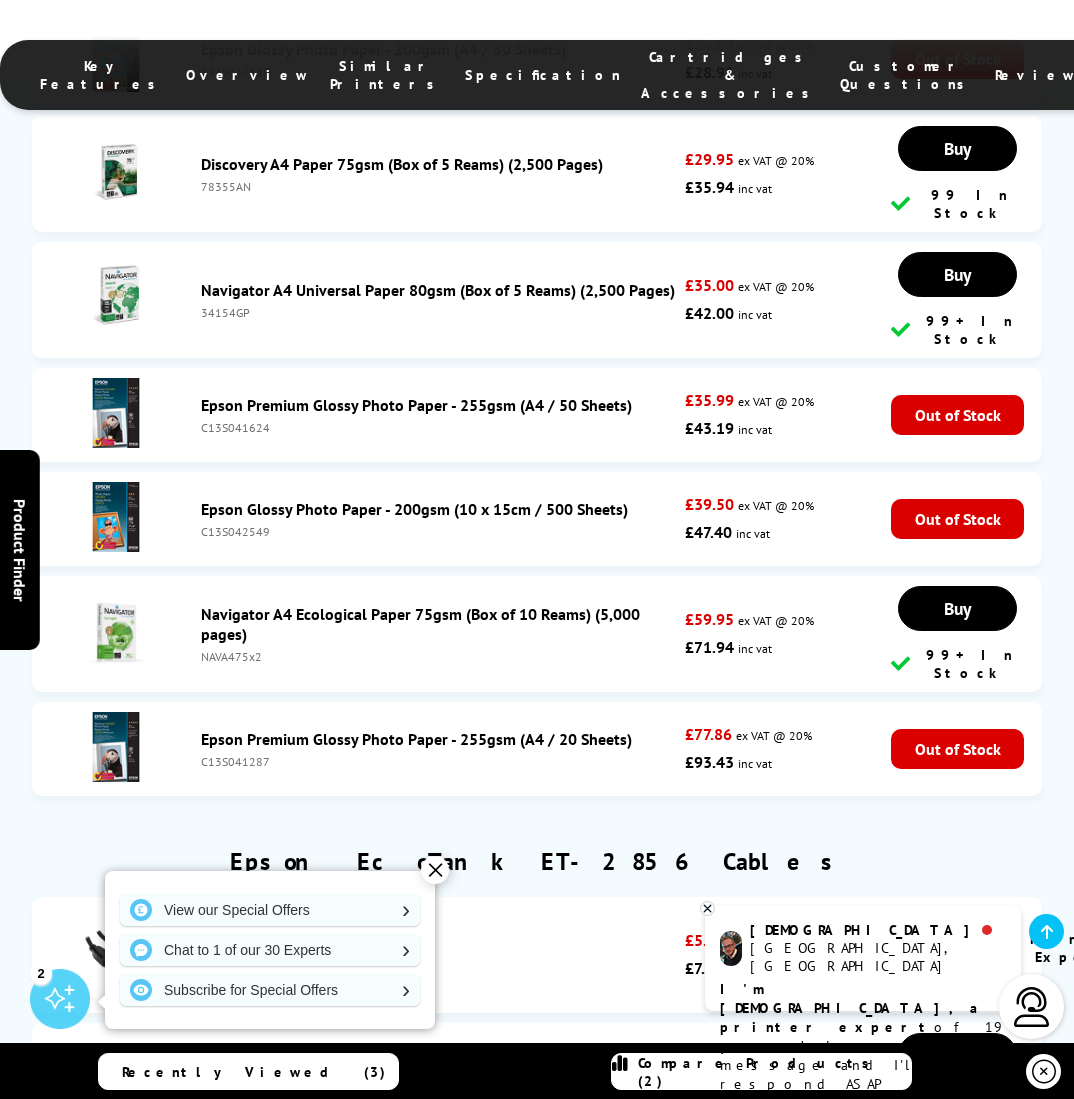 click on "Ask a Question" at bounding box center (958, 1361) 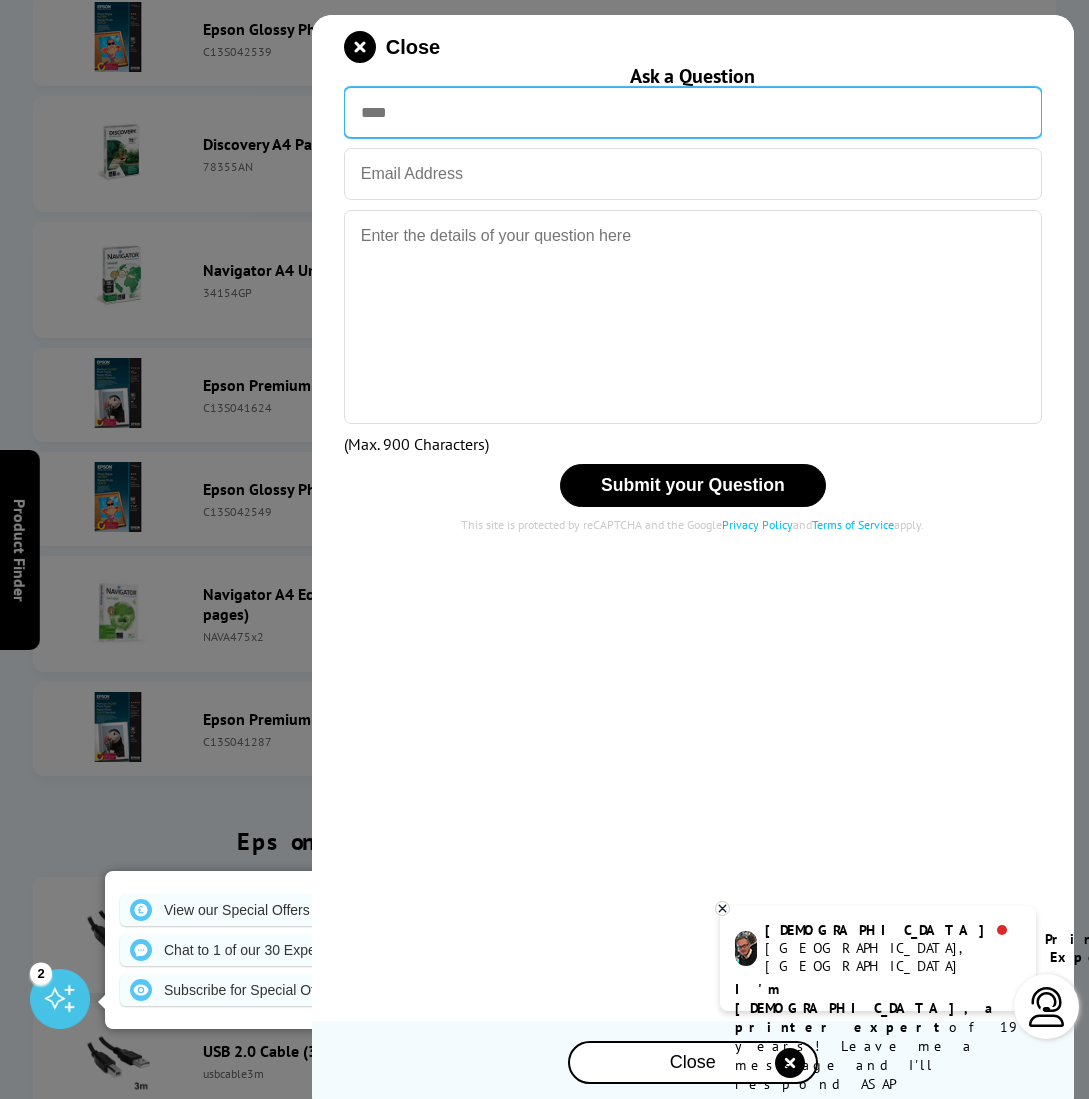 click at bounding box center (693, 112) 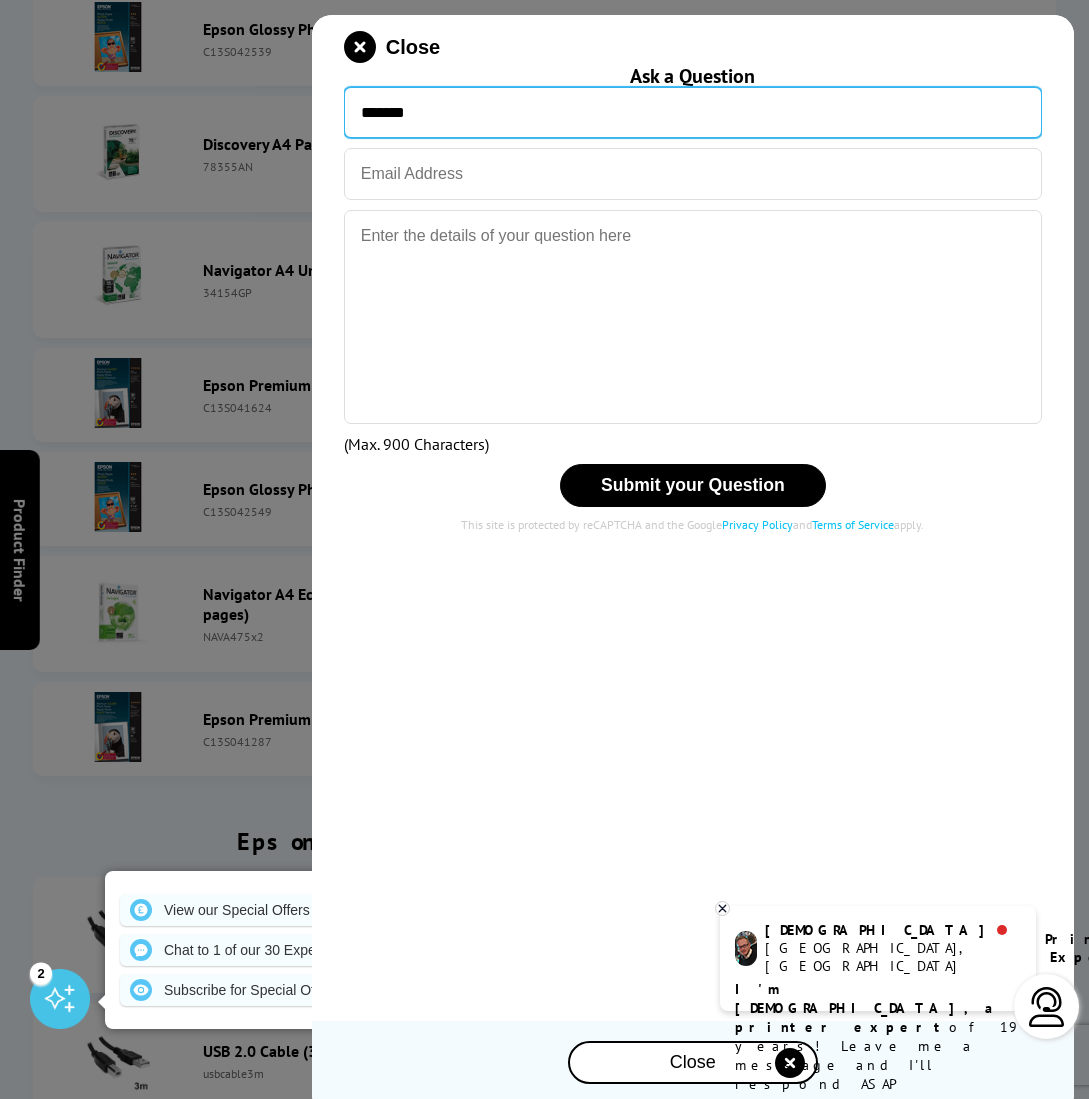 type on "*******" 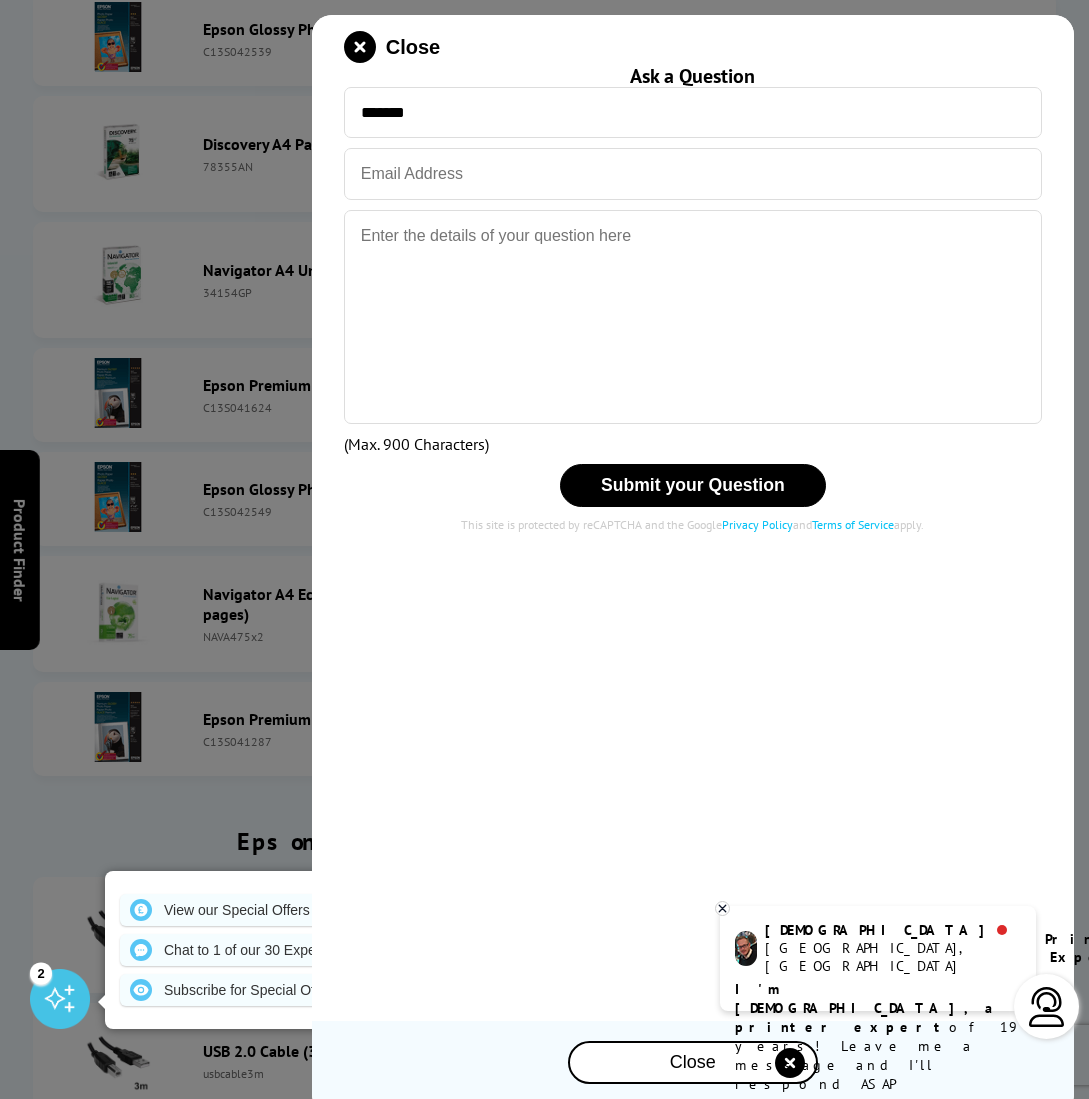 click at bounding box center (693, 174) 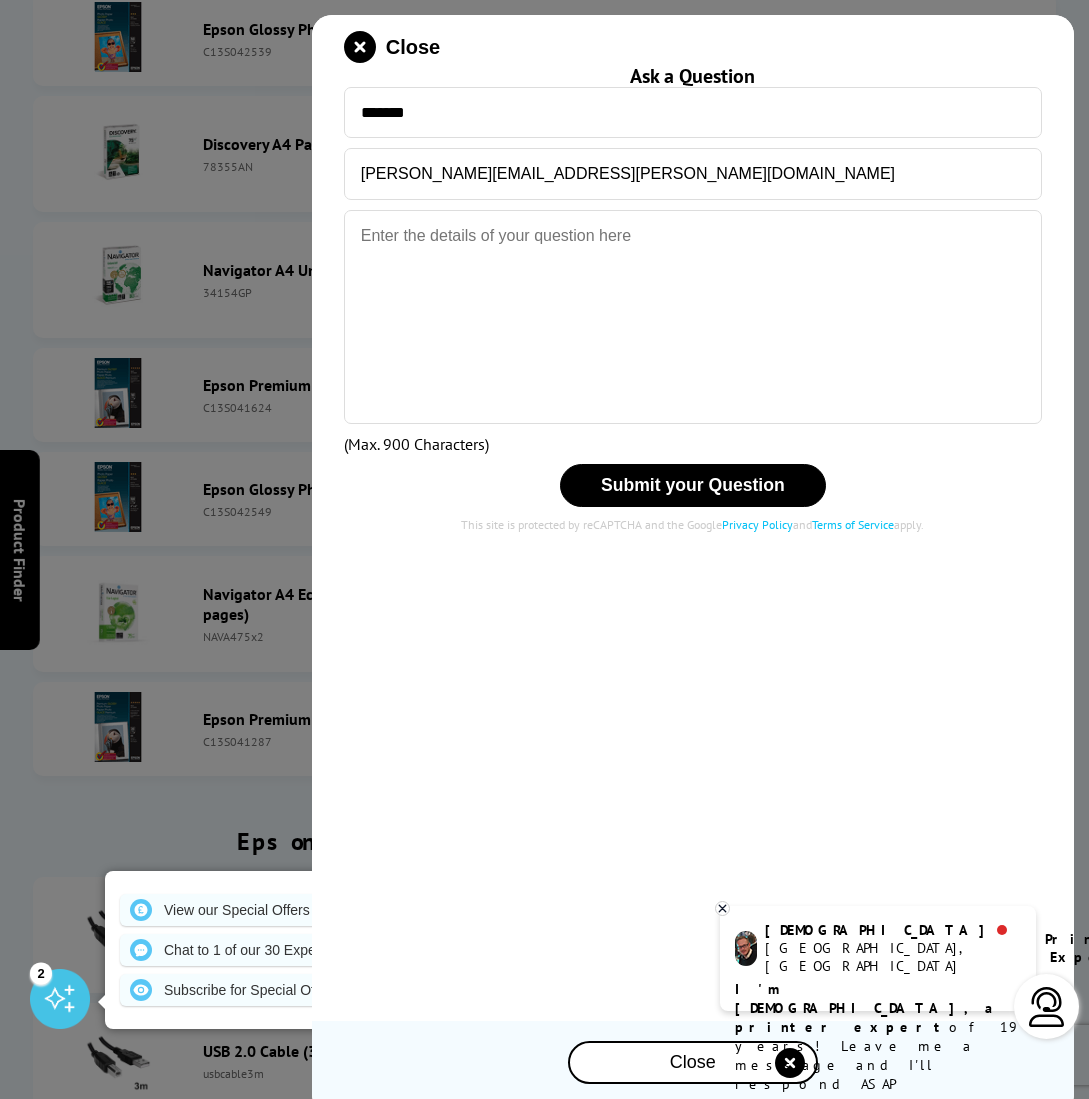 type on "lucille.hudson@talktalk.net" 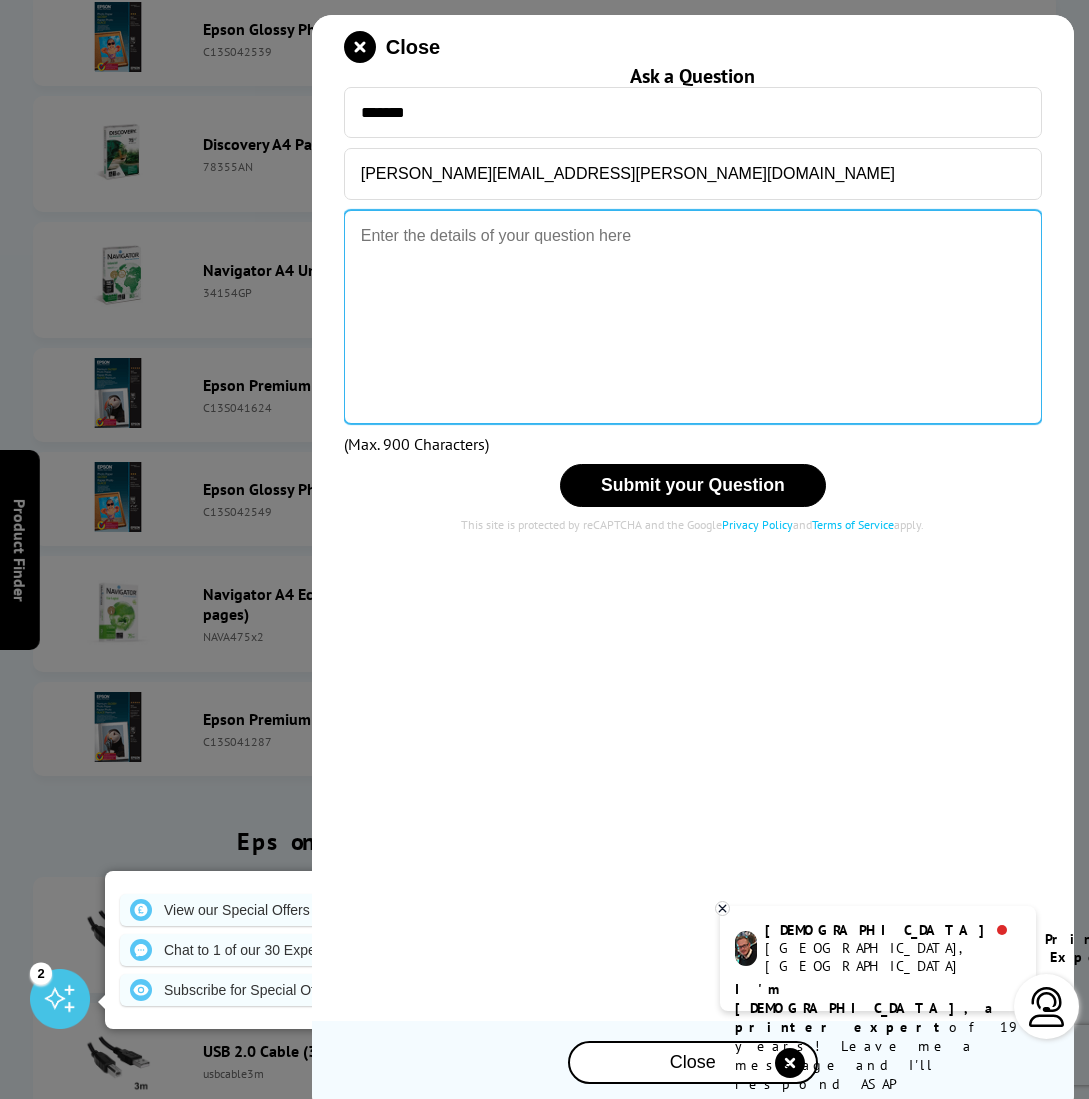 click at bounding box center [693, 317] 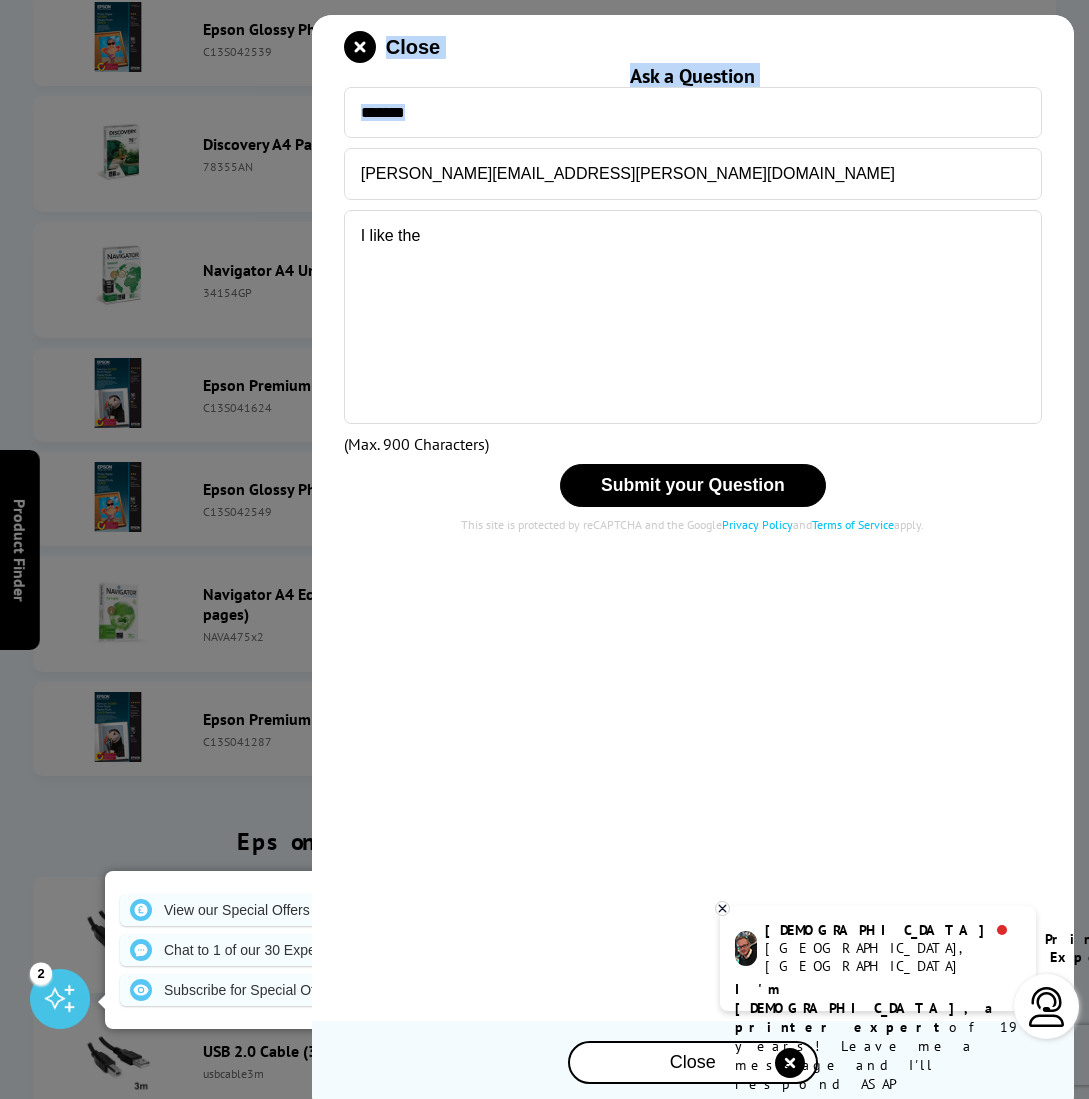 drag, startPoint x: 499, startPoint y: 34, endPoint x: 615, endPoint y: 189, distance: 193.6001 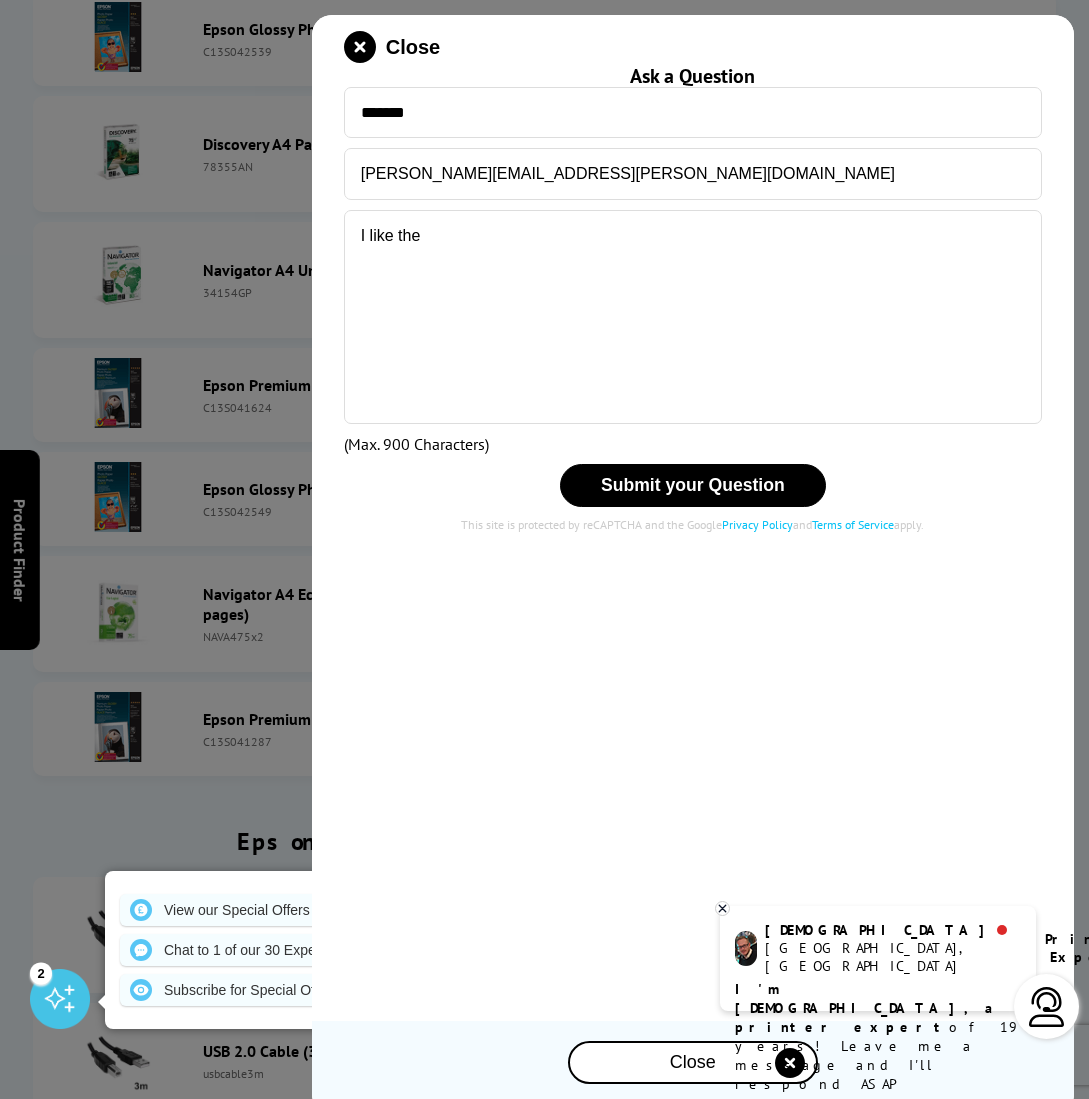 click on "Close" at bounding box center [693, 47] 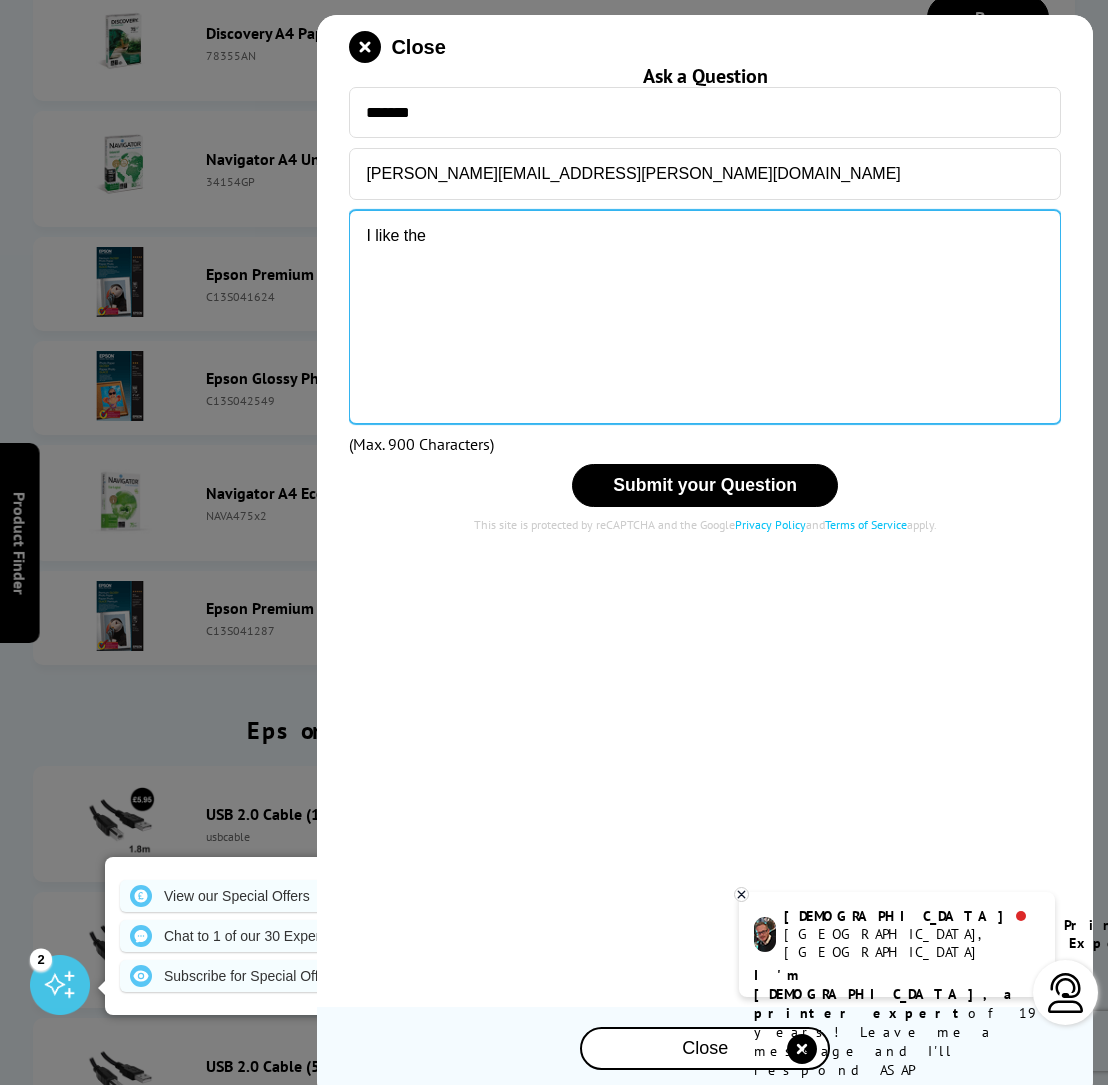 click on "I like the" at bounding box center [705, 317] 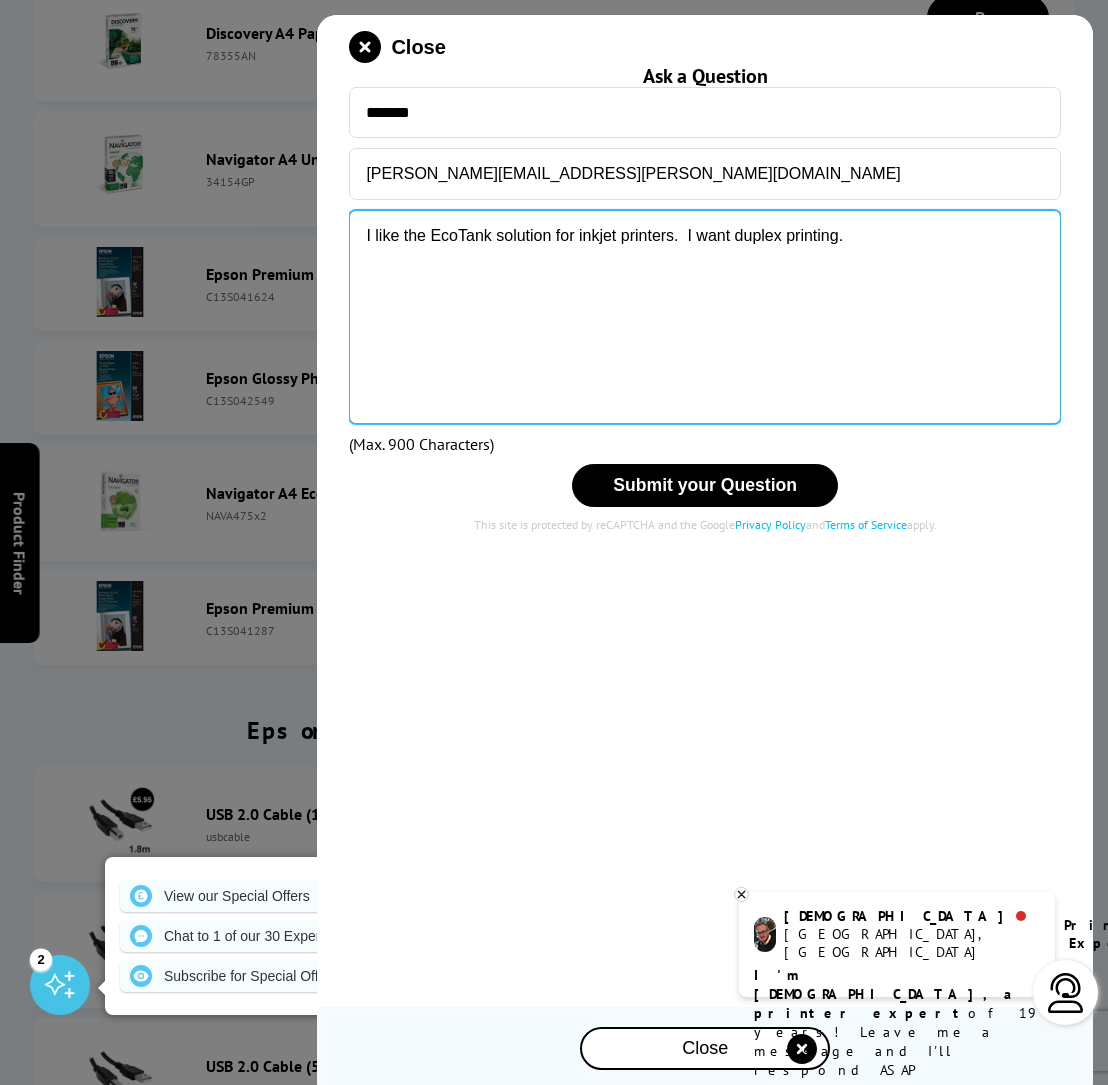 click on "I like the EcoTank solution for inkjet printers.  I want duplex printing." at bounding box center [705, 317] 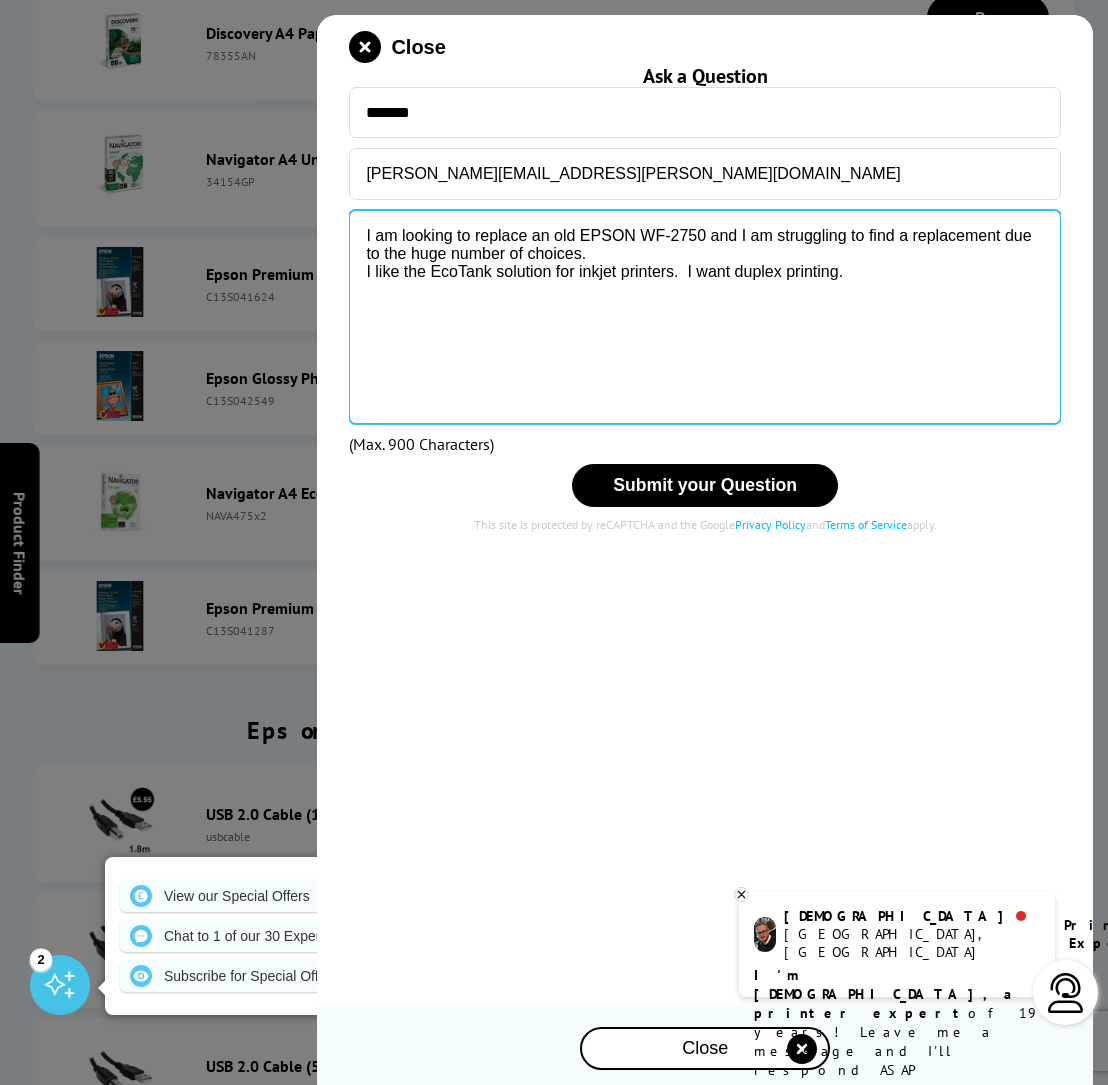 drag, startPoint x: 655, startPoint y: 273, endPoint x: 557, endPoint y: 268, distance: 98.12747 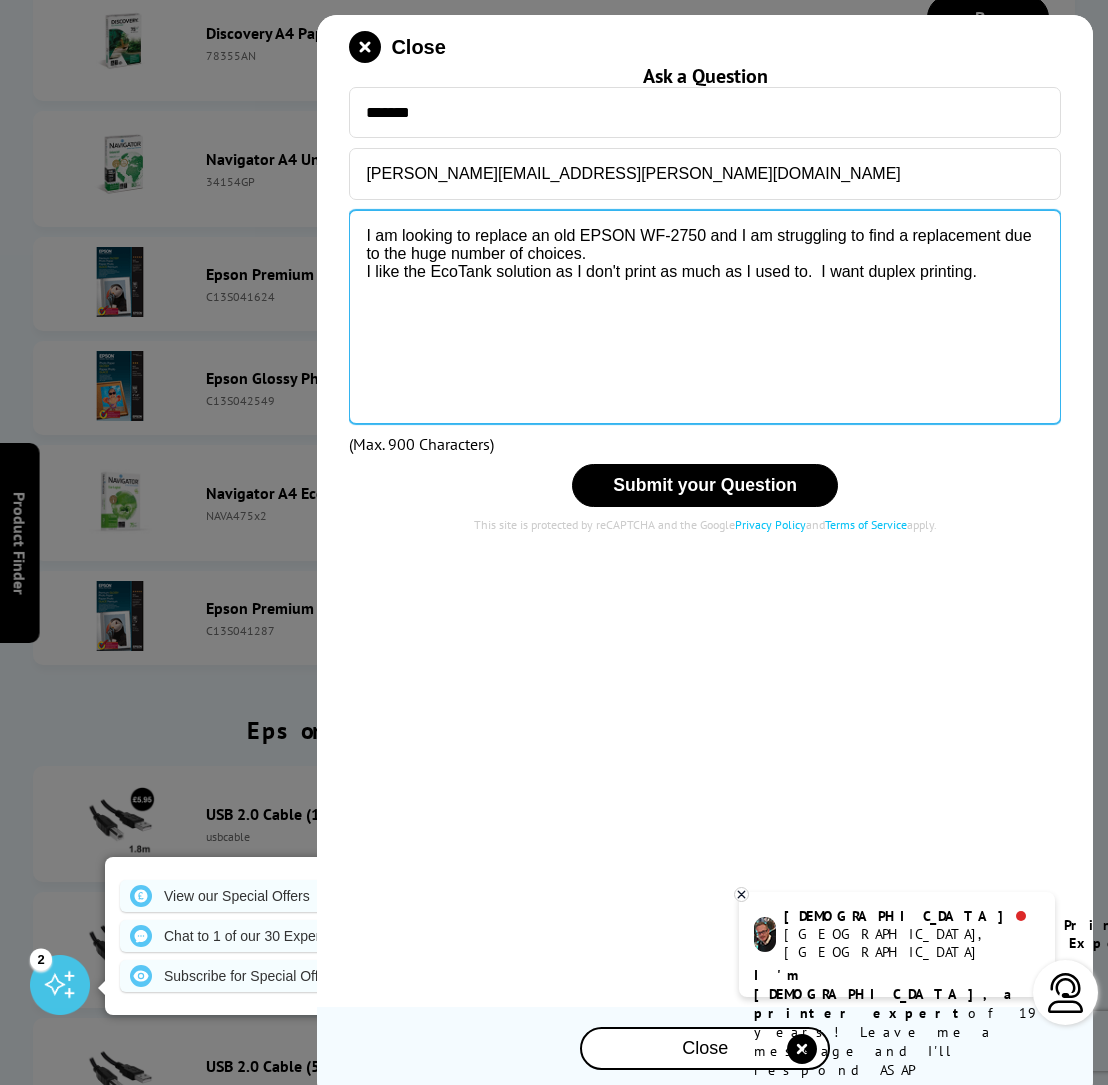 click on "I am looking to replace an old EPSON WF-2750 and I am struggling to find a replacement due to the huge number of choices.
I like the EcoTank solution as I don't print as much as I used to.  I want duplex printing." at bounding box center (705, 317) 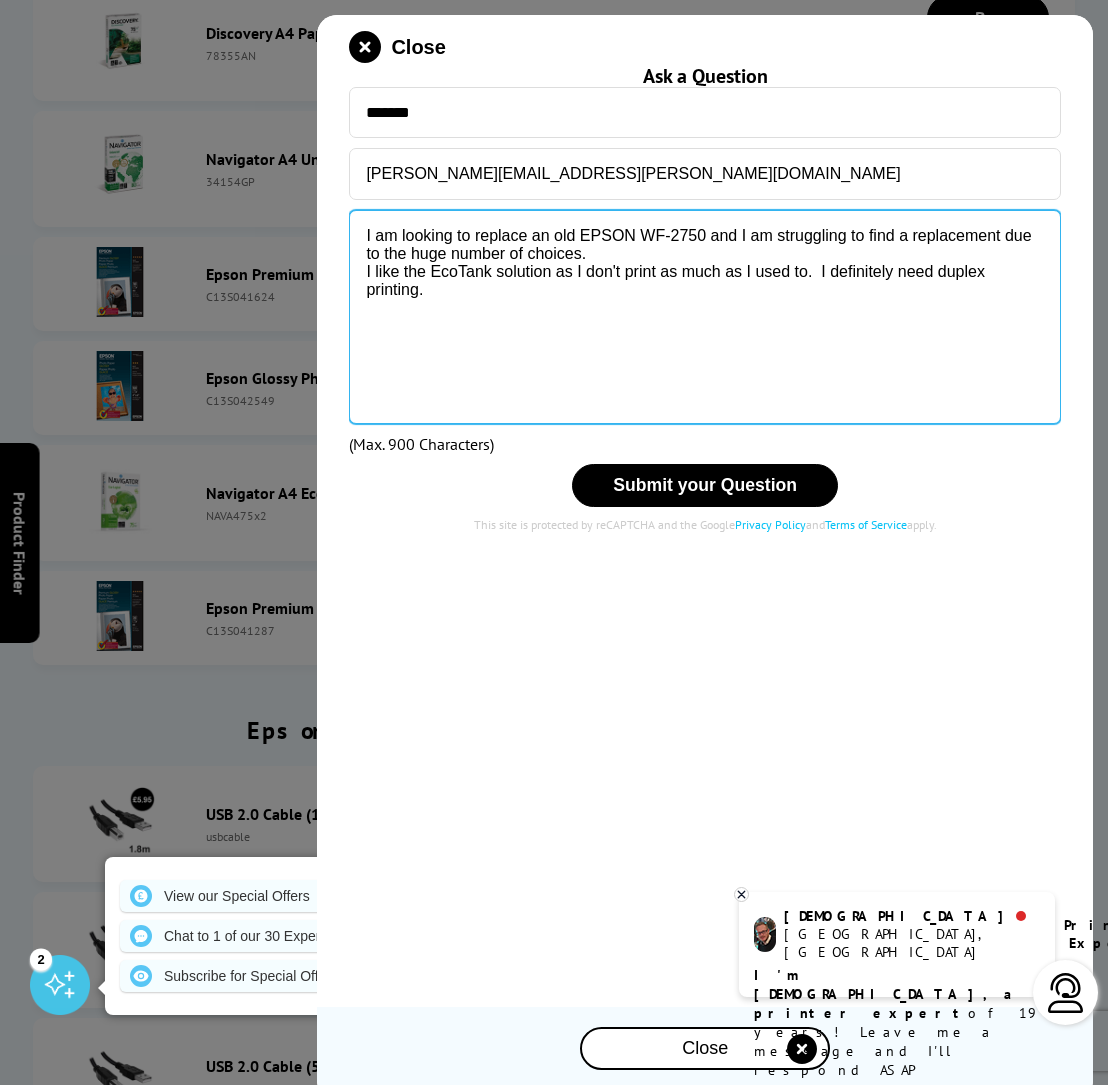 click on "I am looking to replace an old EPSON WF-2750 and I am struggling to find a replacement due to the huge number of choices.
I like the EcoTank solution as I don't print as much as I used to.  I definitely need duplex printing." at bounding box center [705, 317] 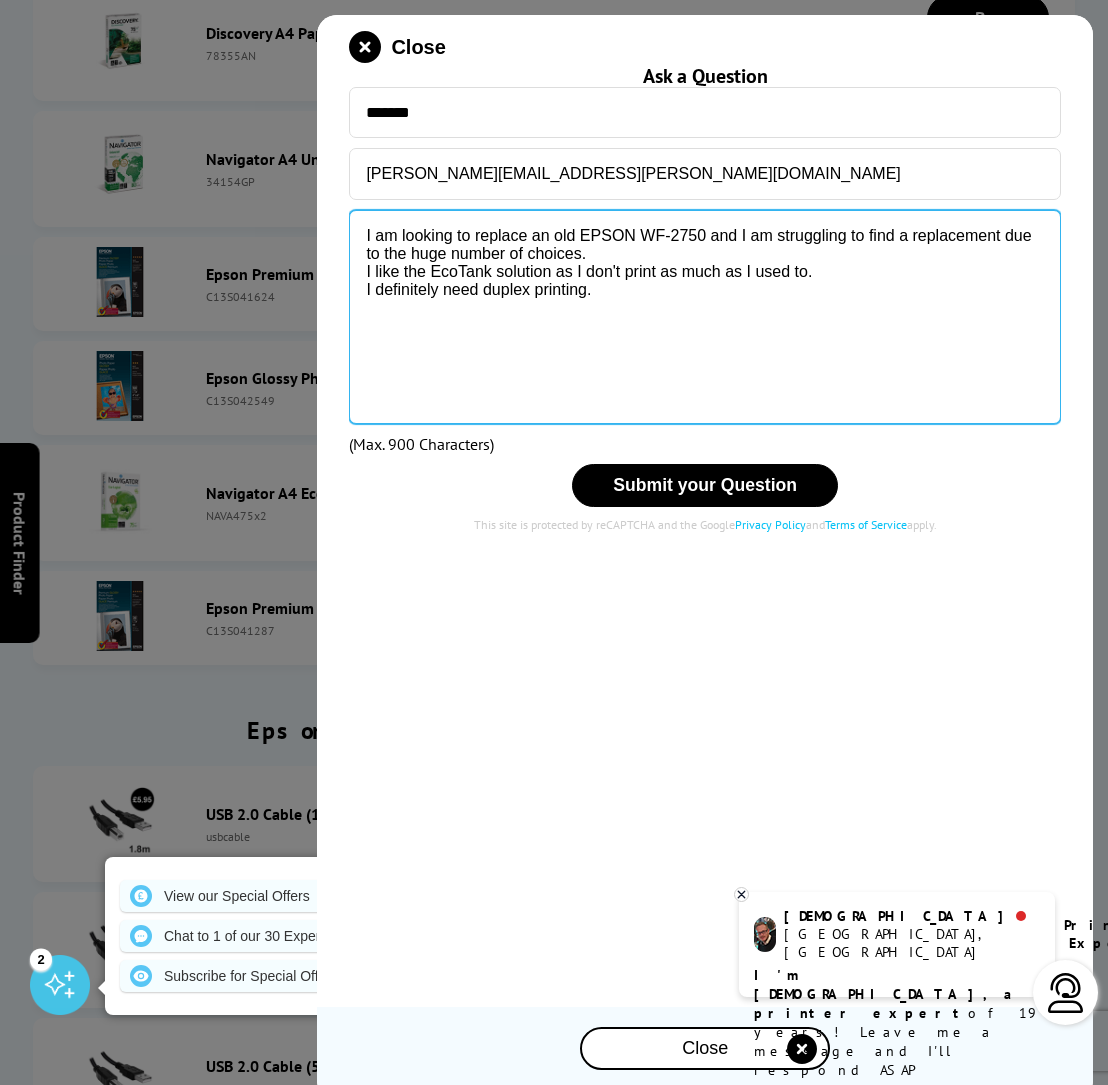 click on "I am looking to replace an old EPSON WF-2750 and I am struggling to find a replacement due to the huge number of choices.
I like the EcoTank solution as I don't print as much as I used to.
I definitely need duplex printing." at bounding box center (705, 317) 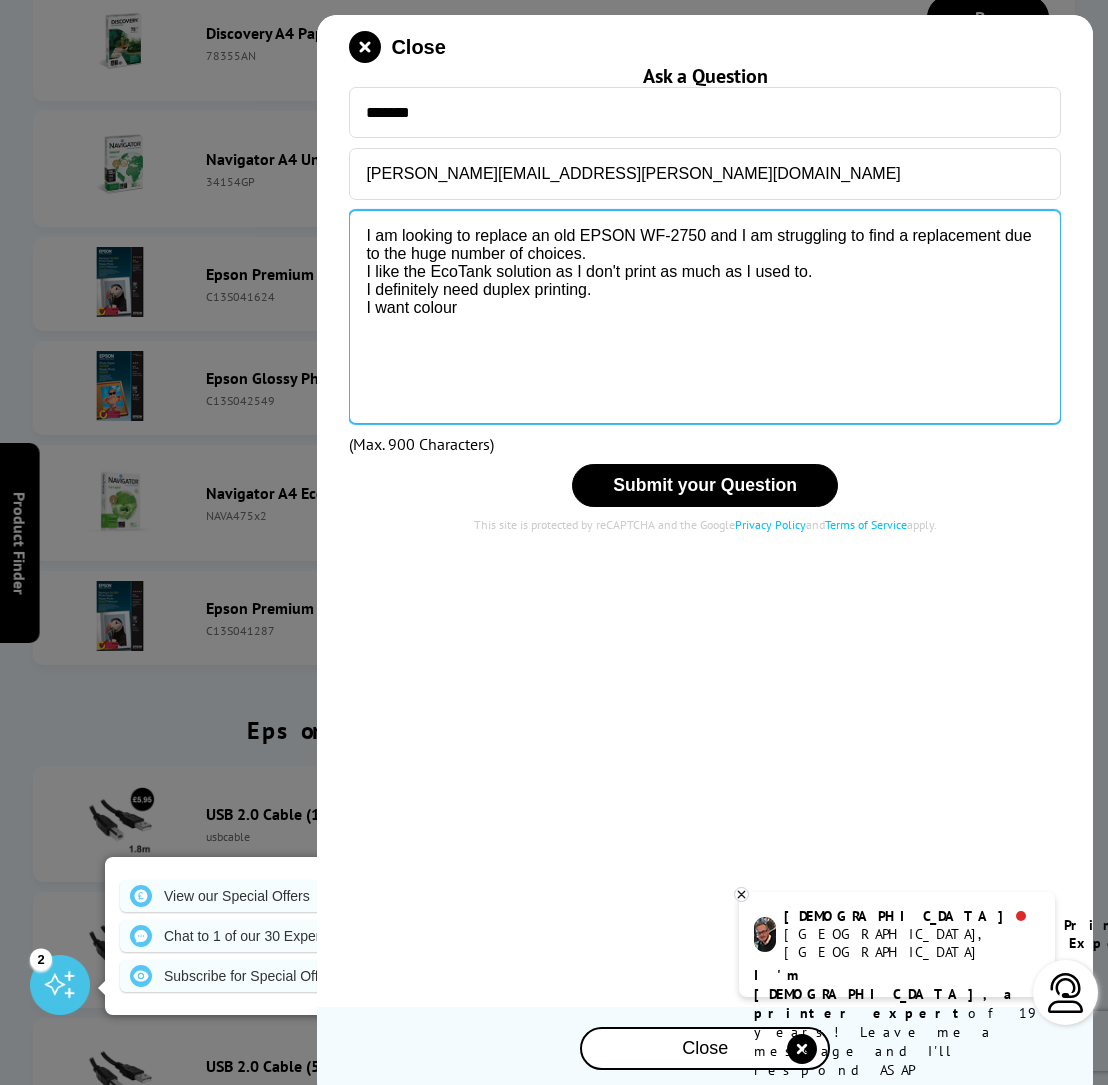 click on "I am looking to replace an old EPSON WF-2750 and I am struggling to find a replacement due to the huge number of choices.
I like the EcoTank solution as I don't print as much as I used to.
I definitely need duplex printing.
I want colour" at bounding box center (705, 317) 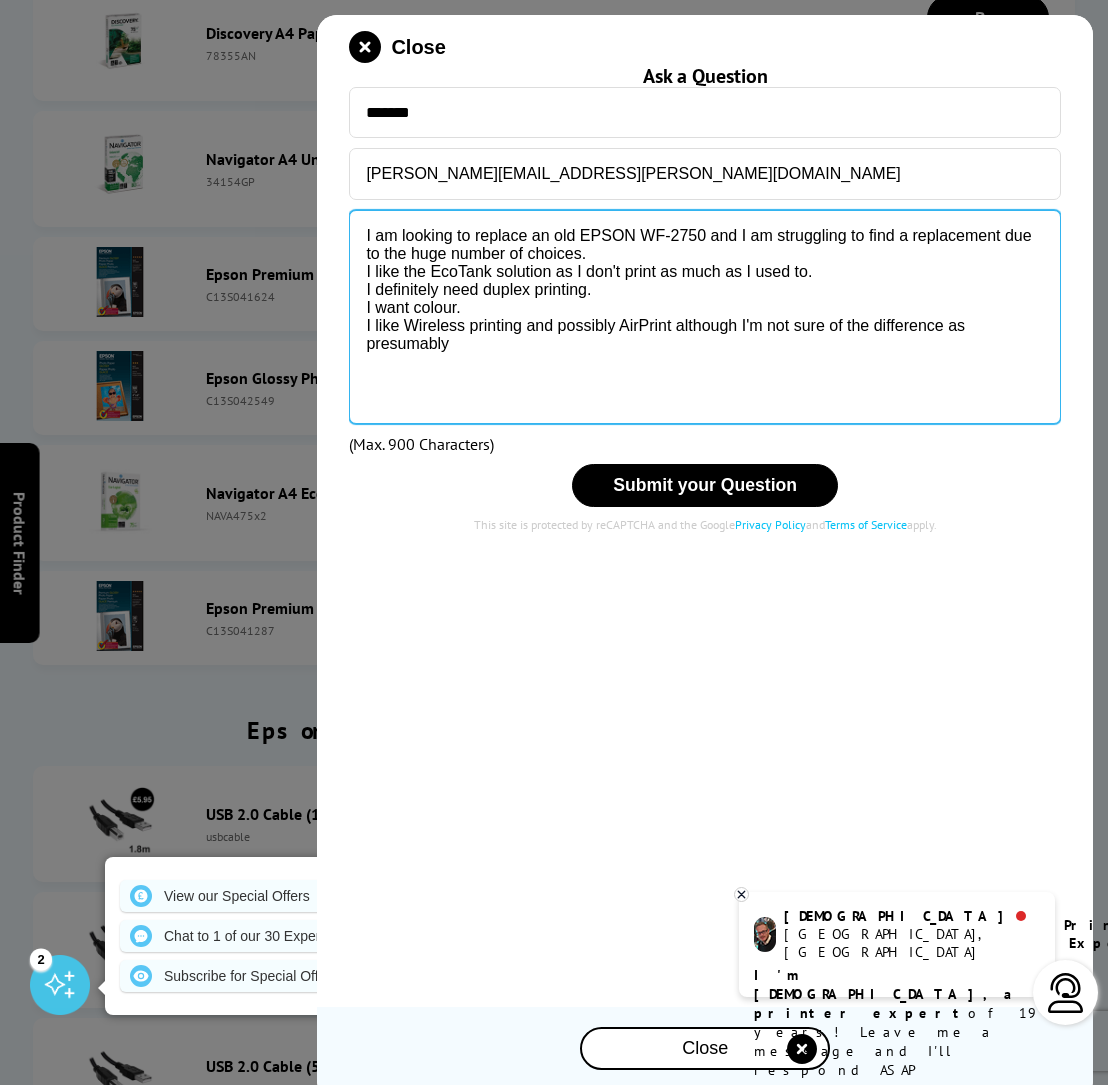 drag, startPoint x: 951, startPoint y: 324, endPoint x: 953, endPoint y: 343, distance: 19.104973 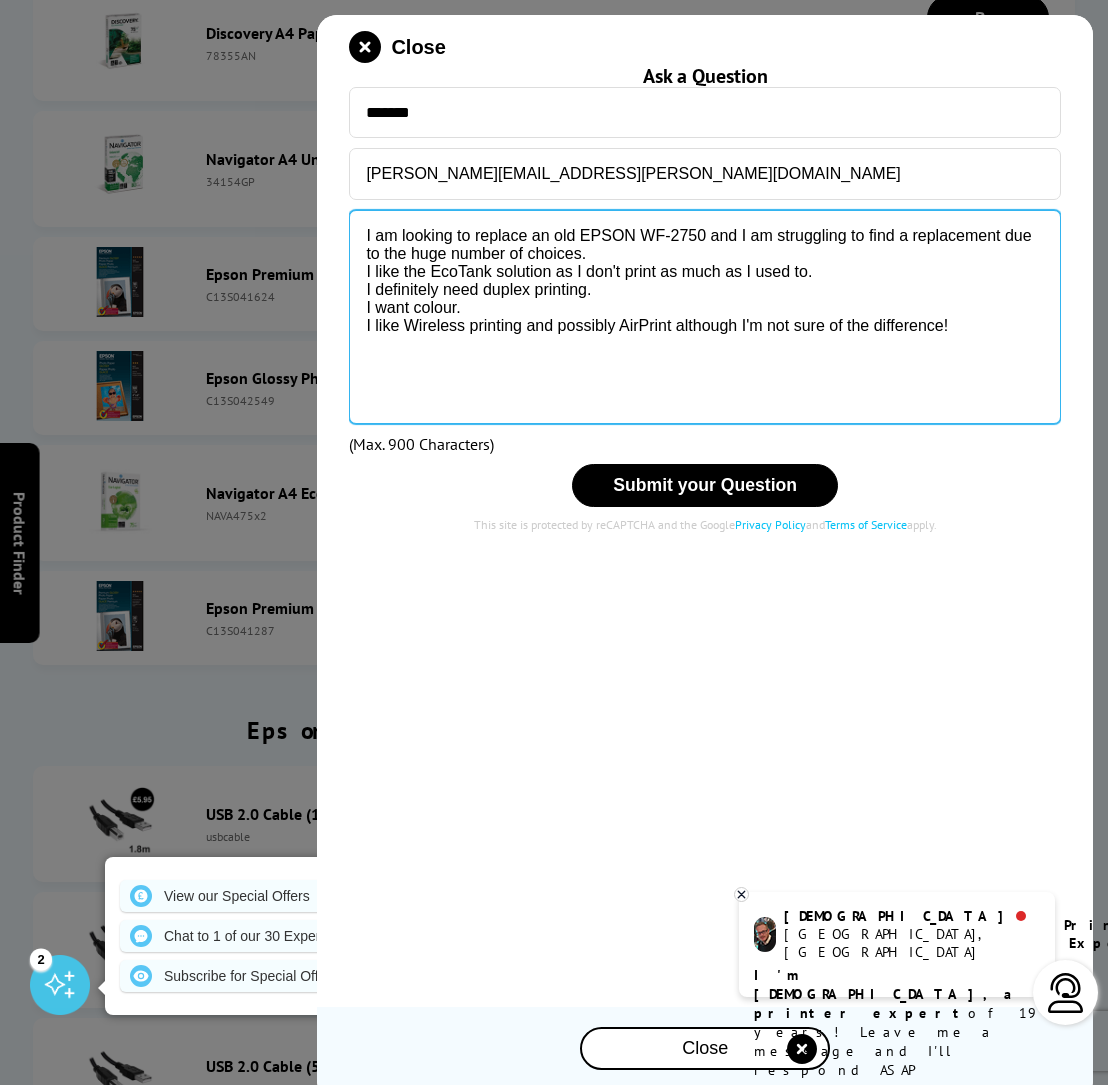 click on "I am looking to replace an old EPSON WF-2750 and I am struggling to find a replacement due to the huge number of choices.
I like the EcoTank solution as I don't print as much as I used to.
I definitely need duplex printing.
I want colour.
I like Wireless printing and possibly AirPrint although I'm not sure of the difference!" at bounding box center (705, 317) 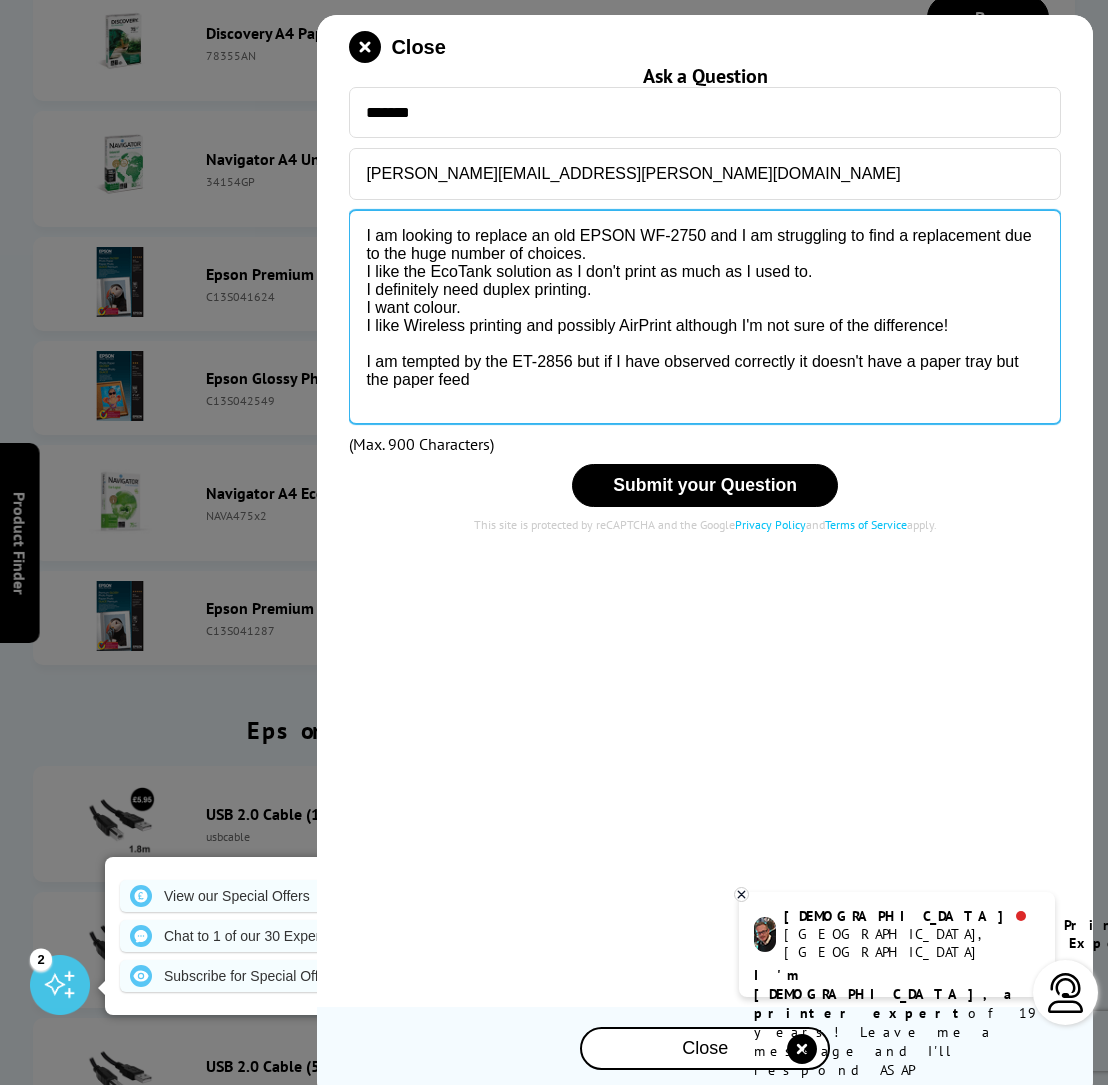 click on "I am looking to replace an old EPSON WF-2750 and I am struggling to find a replacement due to the huge number of choices.
I like the EcoTank solution as I don't print as much as I used to.
I definitely need duplex printing.
I want colour.
I like Wireless printing and possibly AirPrint although I'm not sure of the difference!
I am tempted by the ET-2856 but if I have observed correctly it doesn't have a paper tray but the paper feed" at bounding box center (705, 317) 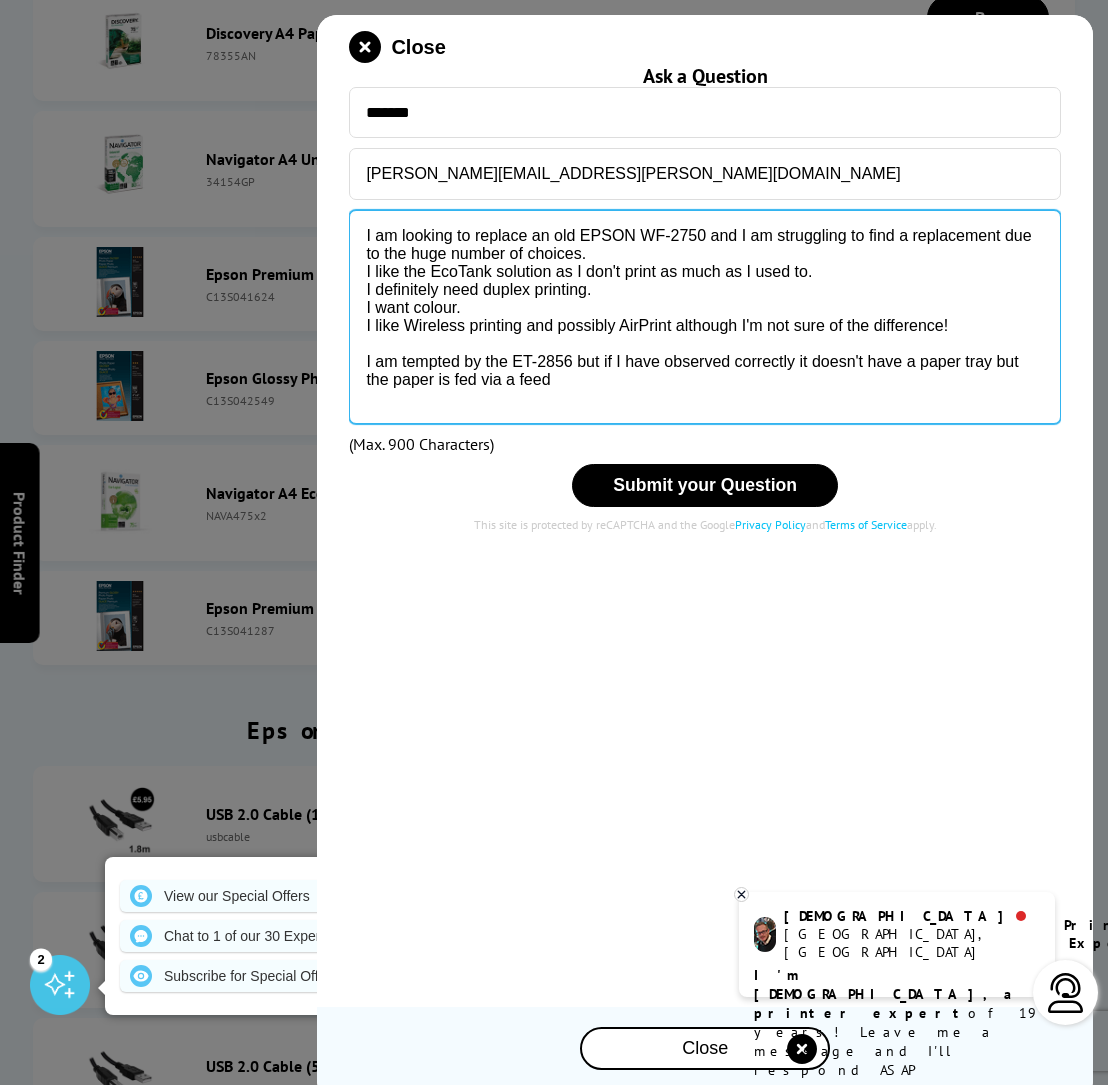 click on "I am looking to replace an old EPSON WF-2750 and I am struggling to find a replacement due to the huge number of choices.
I like the EcoTank solution as I don't print as much as I used to.
I definitely need duplex printing.
I want colour.
I like Wireless printing and possibly AirPrint although I'm not sure of the difference!
I am tempted by the ET-2856 but if I have observed correctly it doesn't have a paper tray but the paper is fed via a feed" at bounding box center [705, 317] 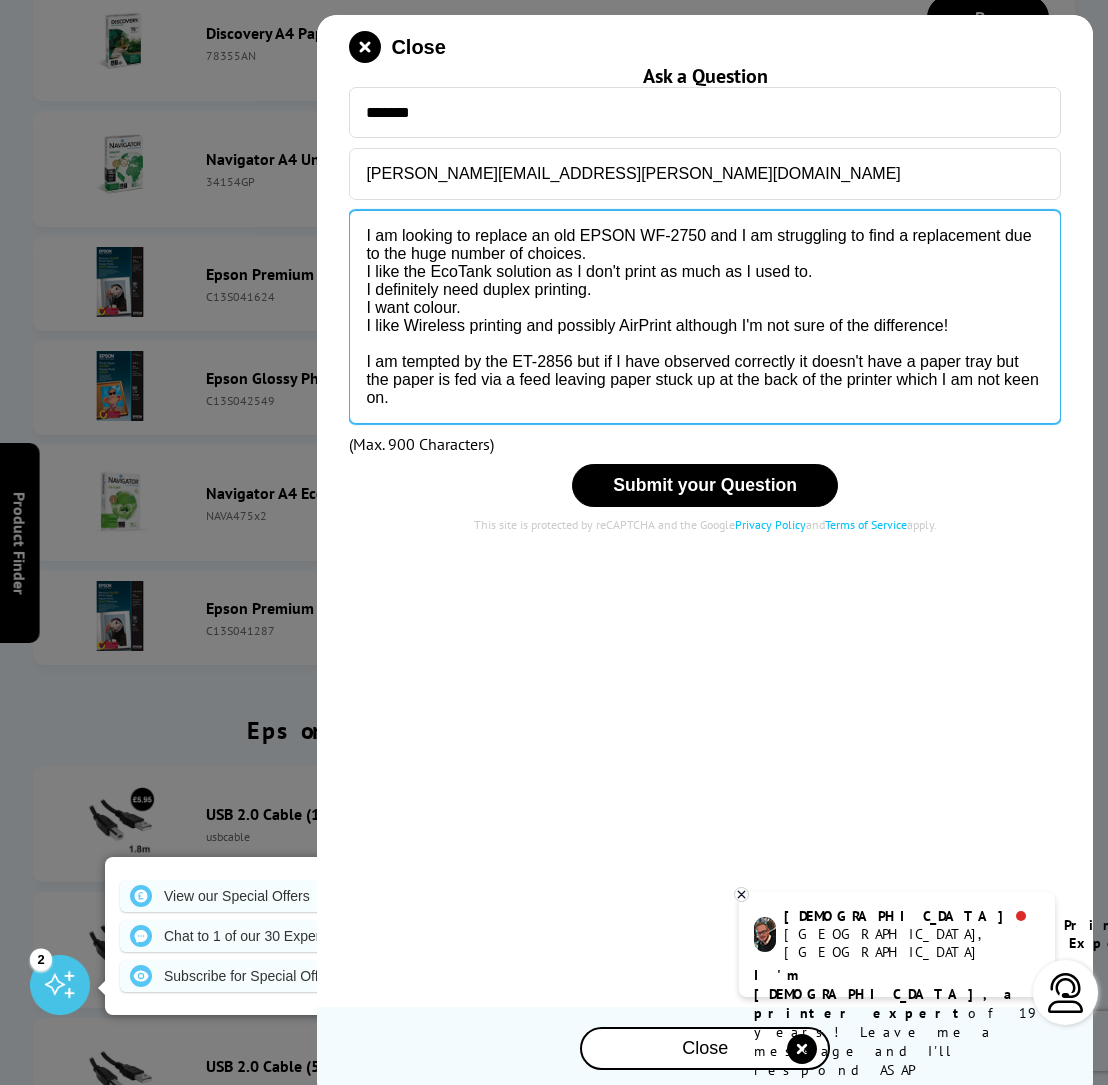 click on "I am looking to replace an old EPSON WF-2750 and I am struggling to find a replacement due to the huge number of choices.
I like the EcoTank solution as I don't print as much as I used to.
I definitely need duplex printing.
I want colour.
I like Wireless printing and possibly AirPrint although I'm not sure of the difference!
I am tempted by the ET-2856 but if I have observed correctly it doesn't have a paper tray but the paper is fed via a feed leaving paper stuck up at the back of the printer which I am not keen on." at bounding box center [705, 317] 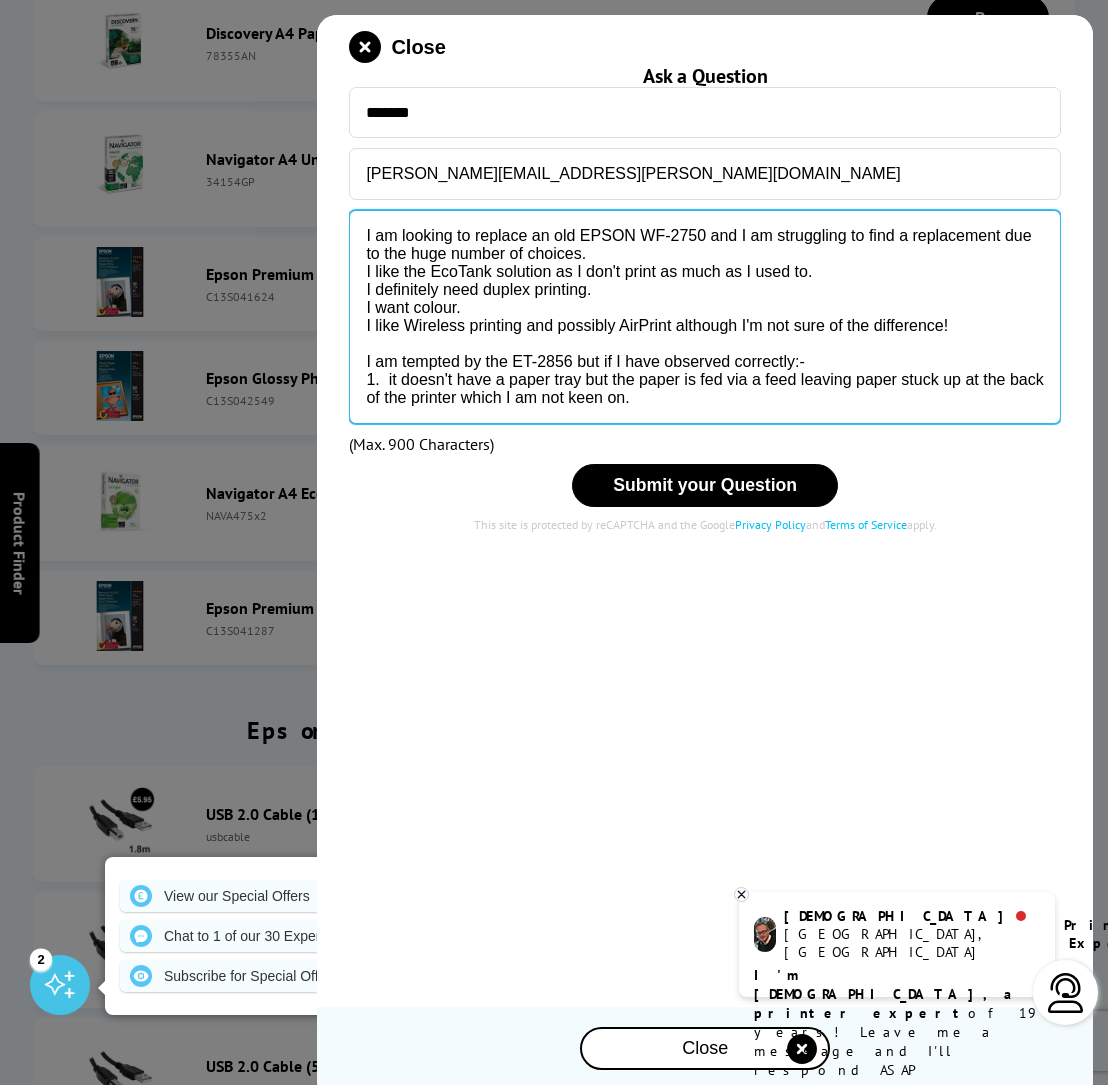 scroll, scrollTop: 0, scrollLeft: 0, axis: both 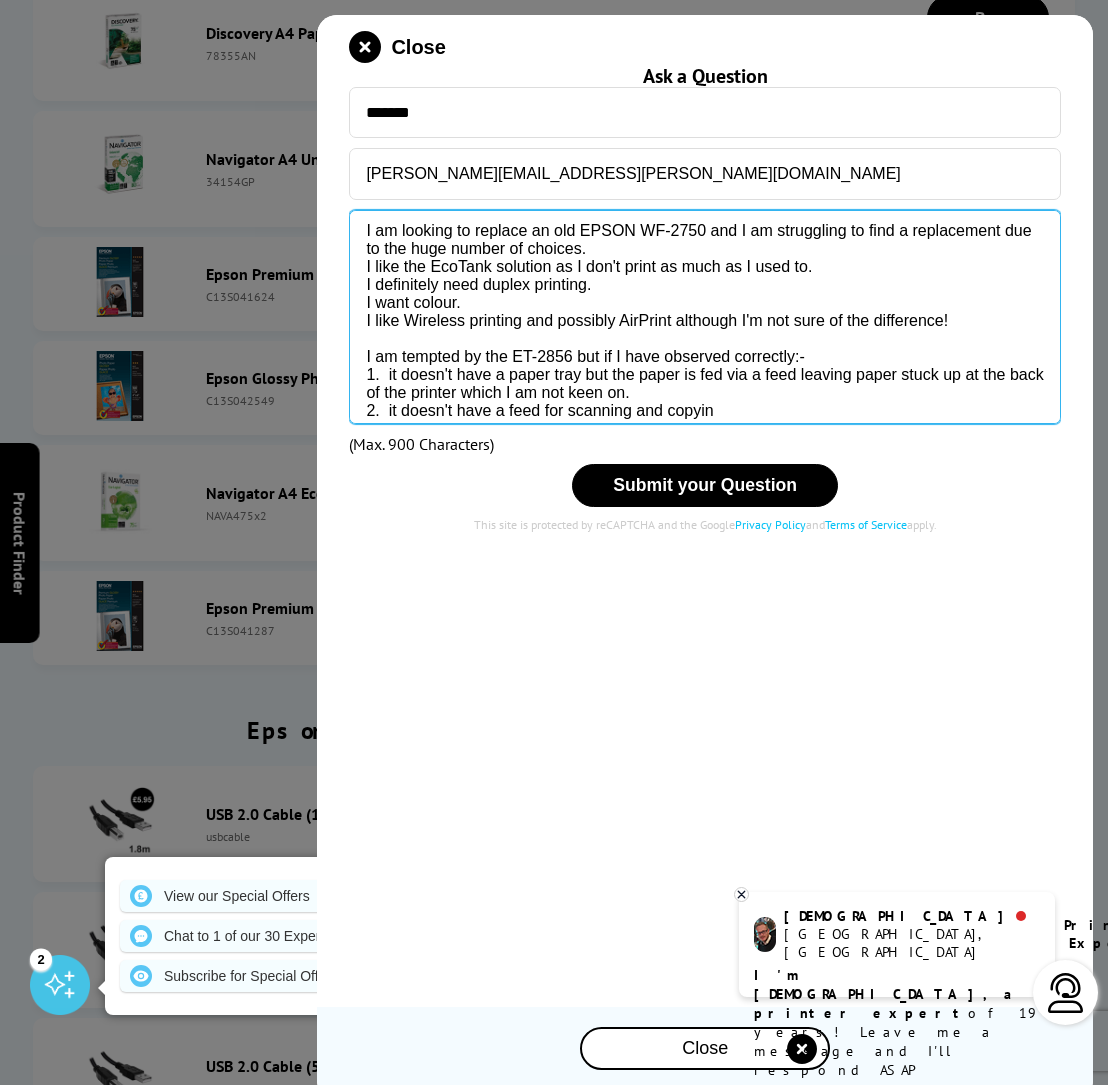 type on "I am looking to replace an old EPSON WF-2750 and I am struggling to find a replacement due to the huge number of choices.
I like the EcoTank solution as I don't print as much as I used to.
I definitely need duplex printing.
I want colour.
I like Wireless printing and possibly AirPrint although I'm not sure of the difference!
I am tempted by the ET-2856 but if I have observed correctly:-
1.  it doesn't have a paper tray but the paper is fed via a feed leaving paper stuck up at the back of the printer which I am not keen on.
2.  it doesn't have a feed for scanning and copying" 